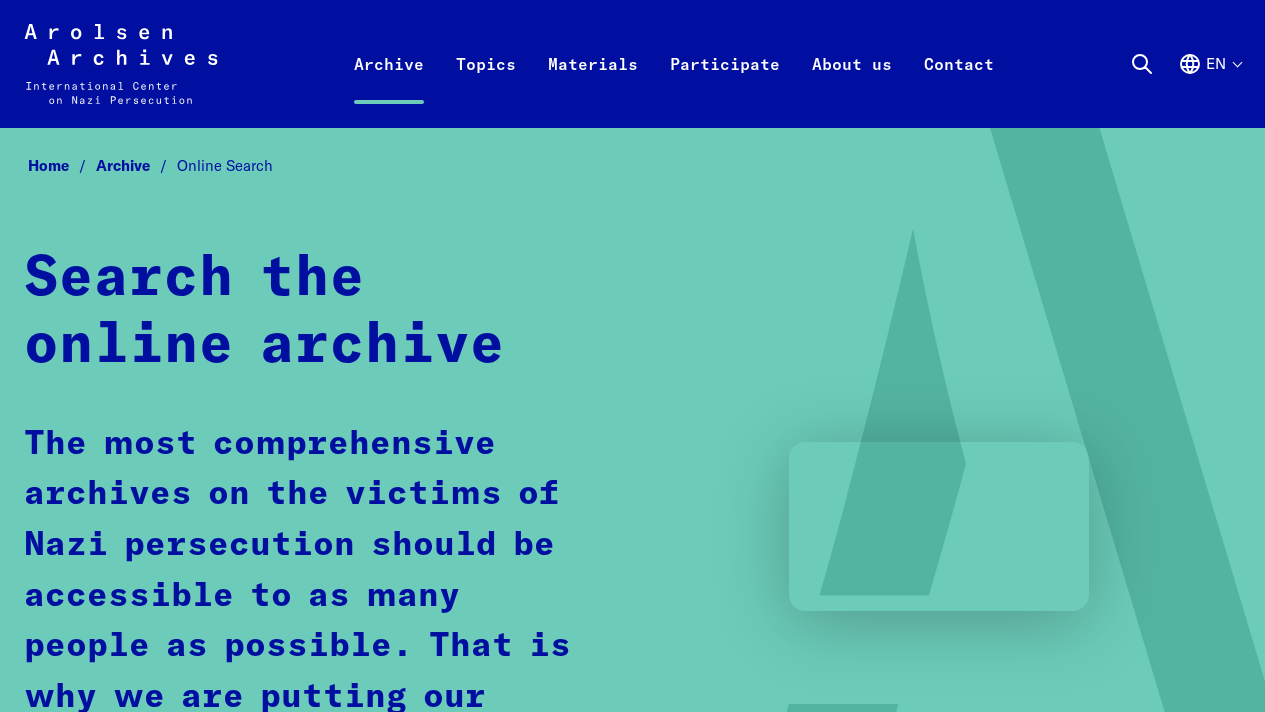 scroll, scrollTop: 0, scrollLeft: 0, axis: both 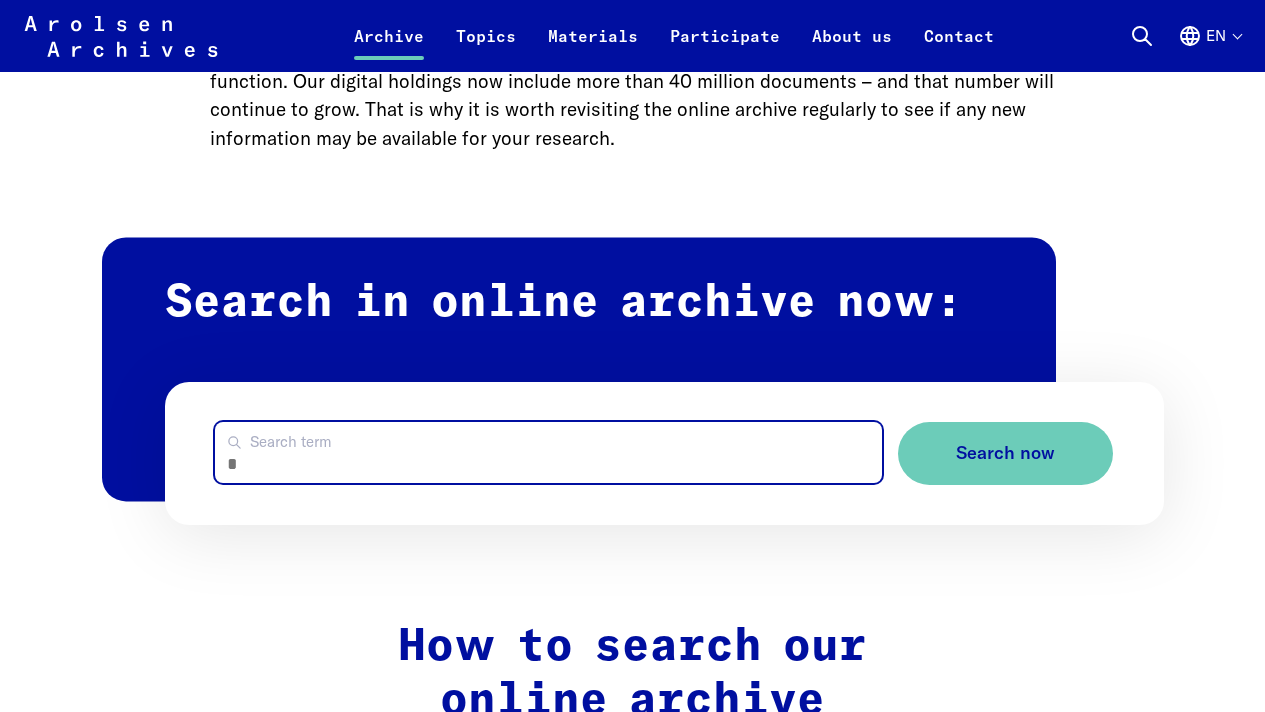 click on "Search term" at bounding box center (548, 452) 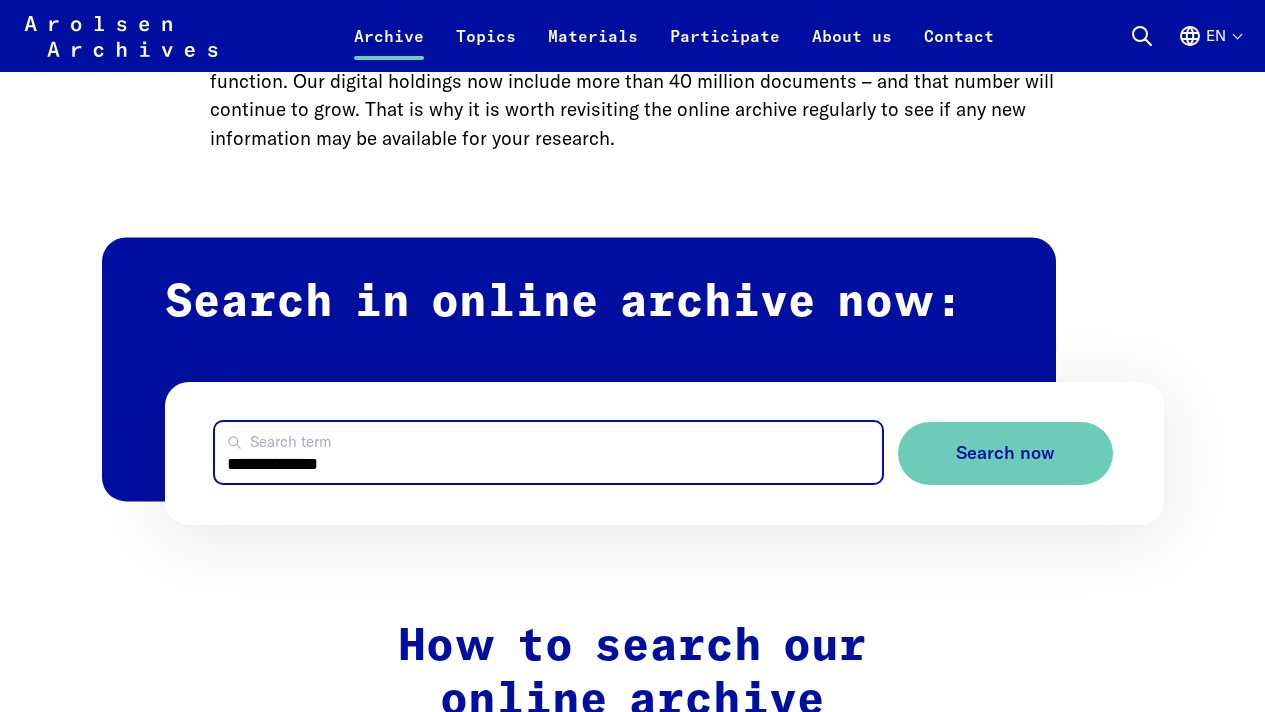 type on "**********" 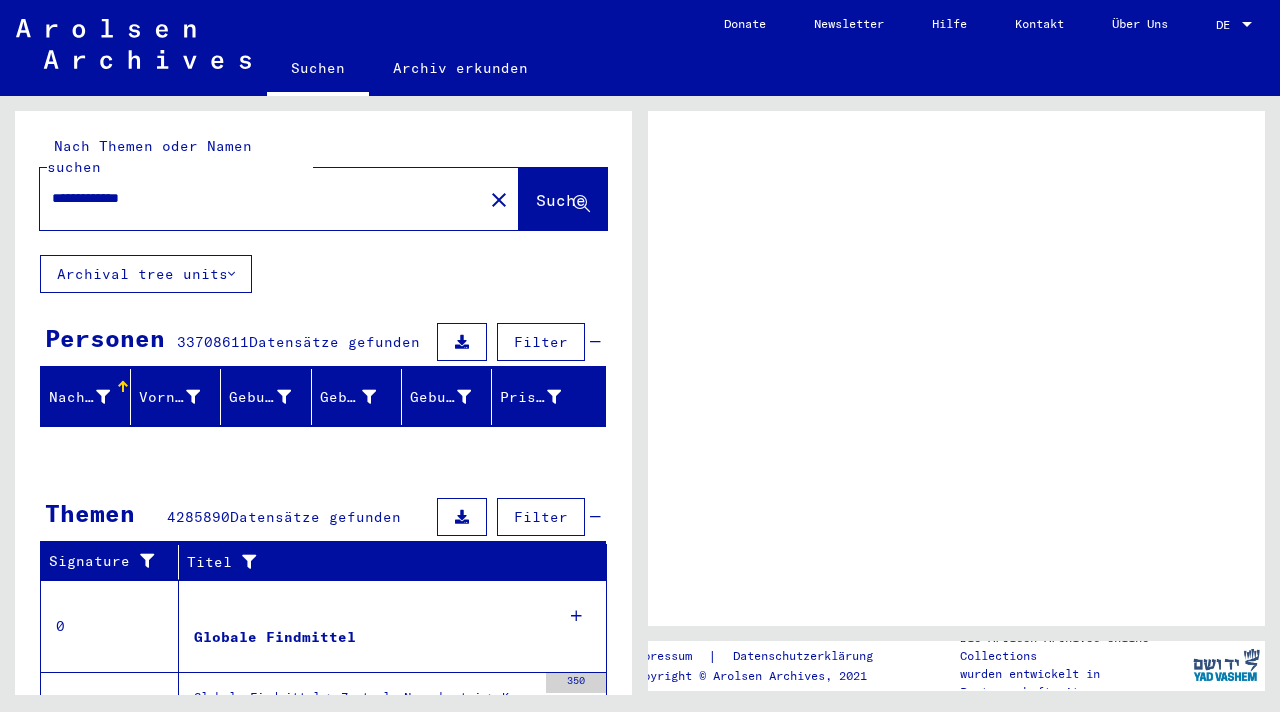 scroll, scrollTop: 0, scrollLeft: 0, axis: both 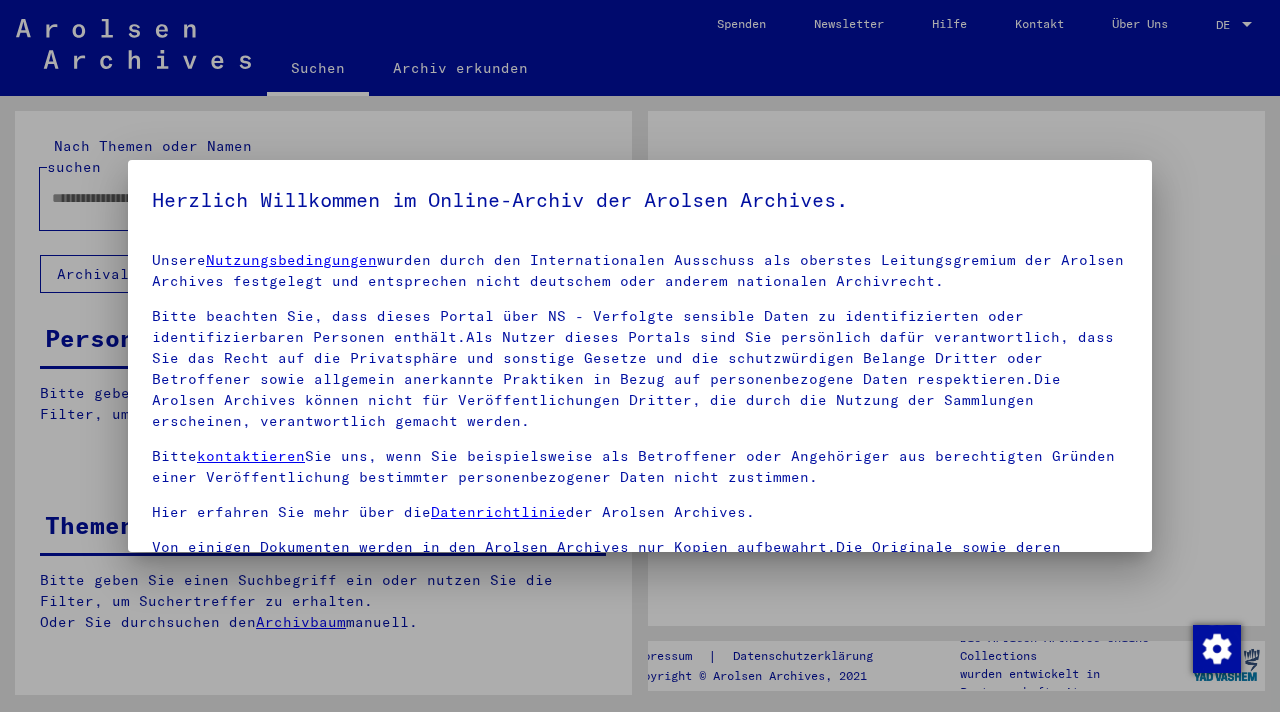 type on "**********" 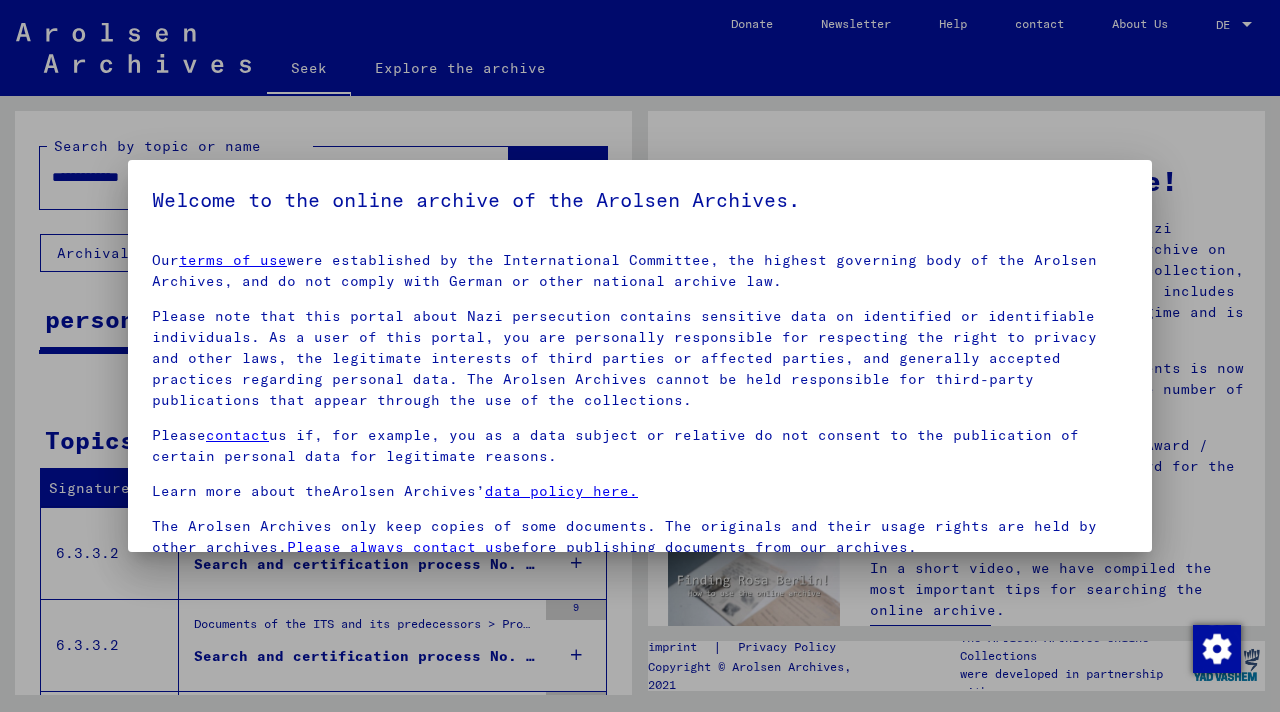 scroll, scrollTop: 164, scrollLeft: 0, axis: vertical 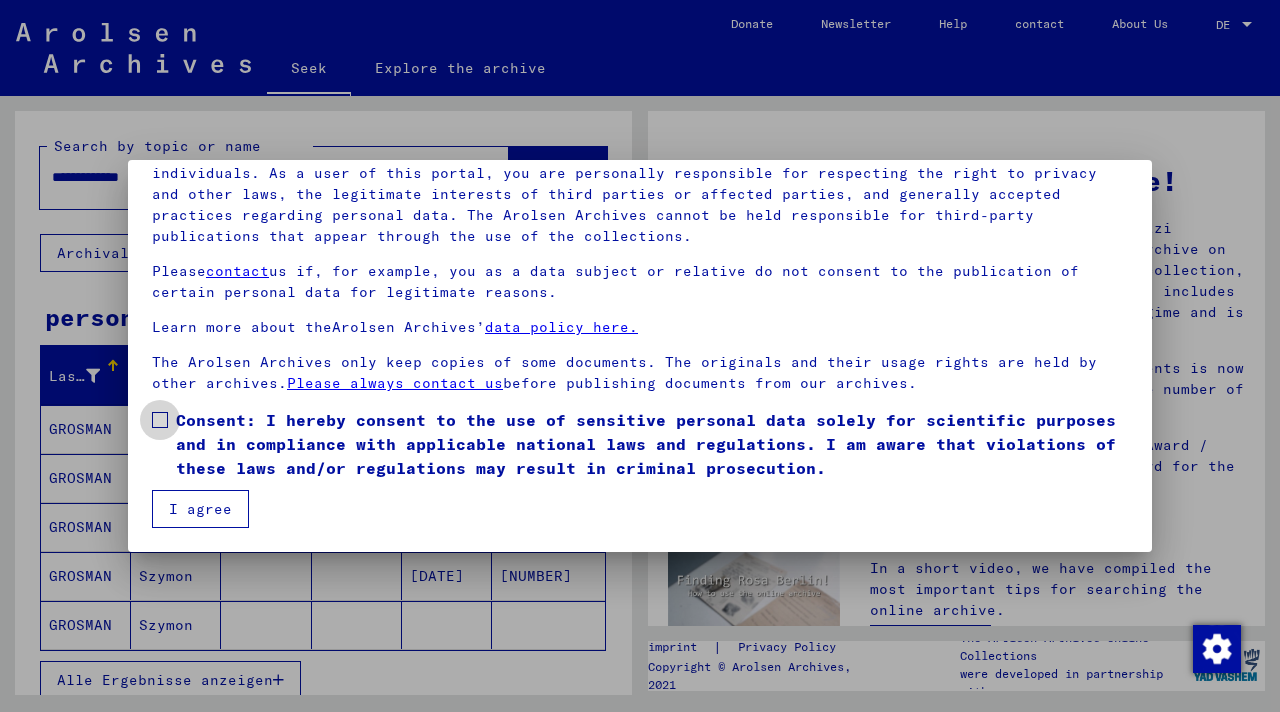 click at bounding box center (160, 420) 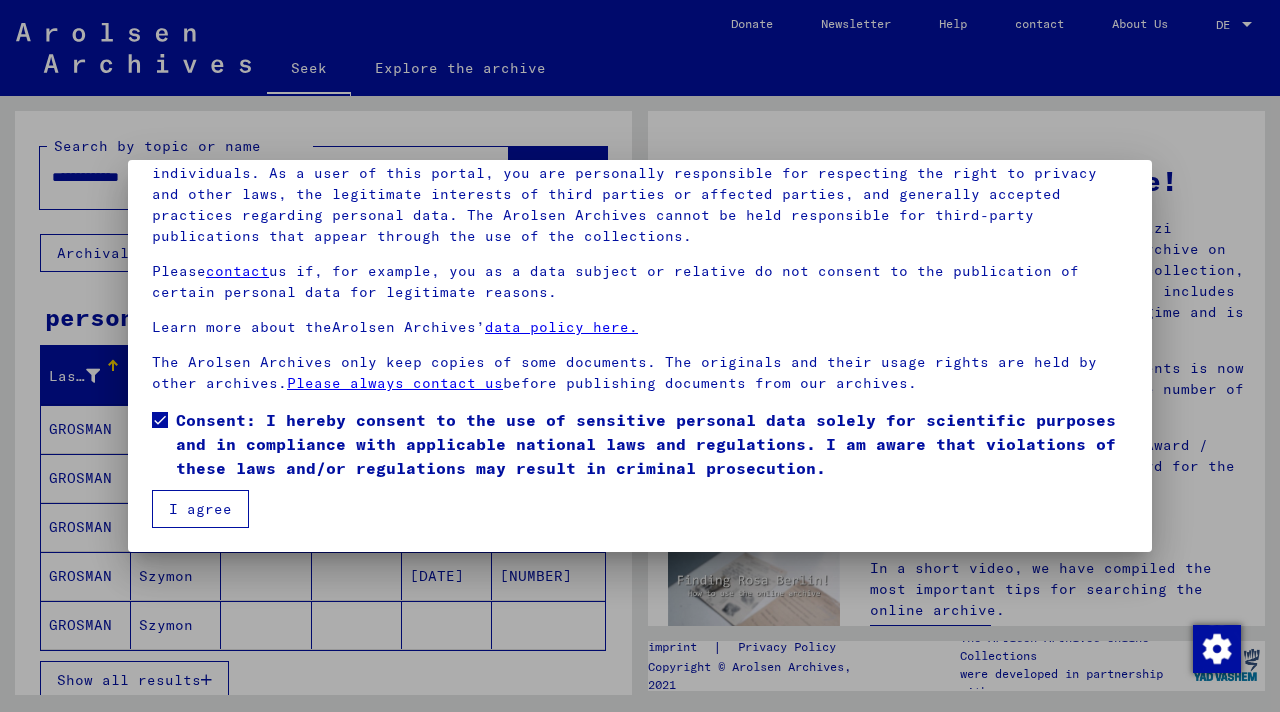 click on "I agree" at bounding box center (200, 509) 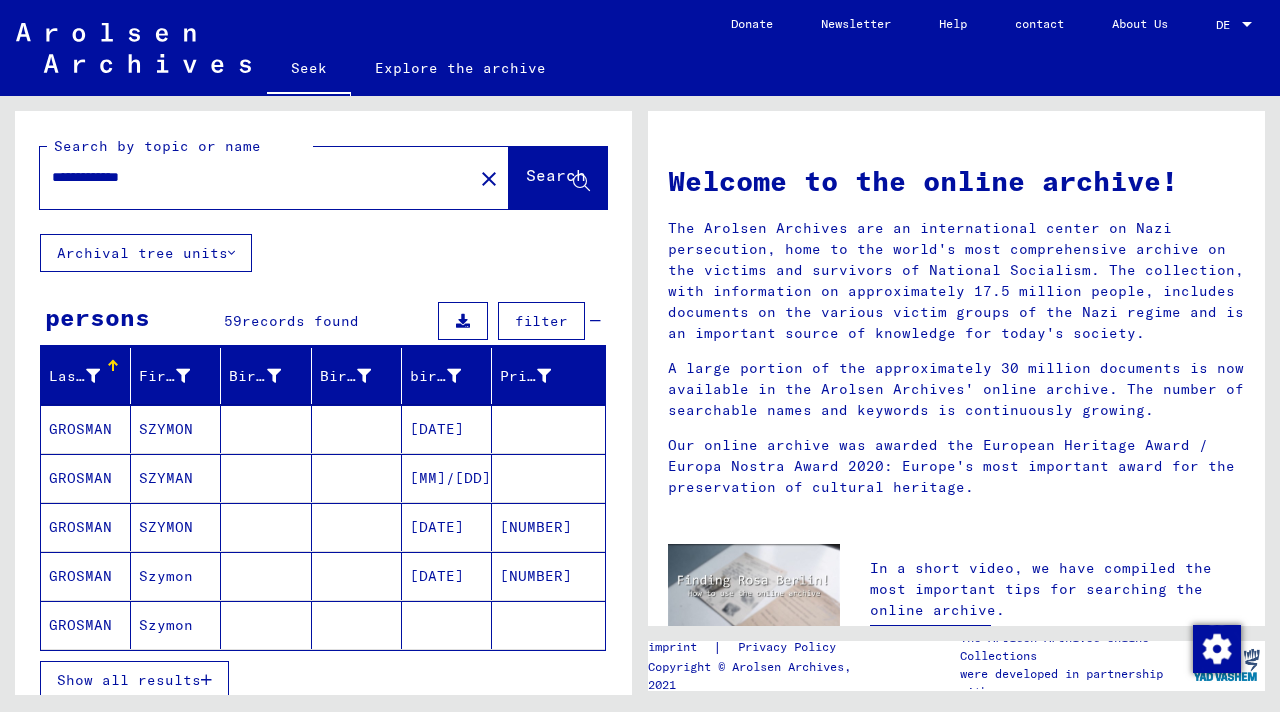 click on "[DATE]" at bounding box center (482, 478) 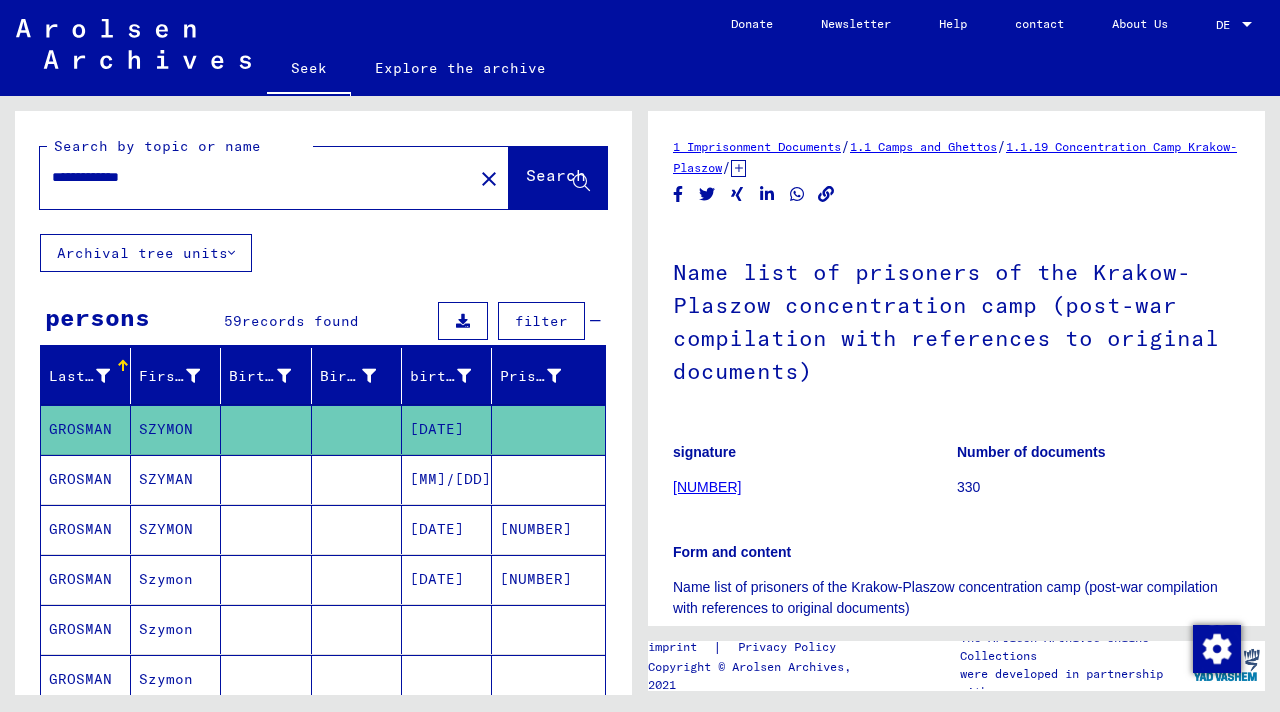 scroll, scrollTop: 0, scrollLeft: 0, axis: both 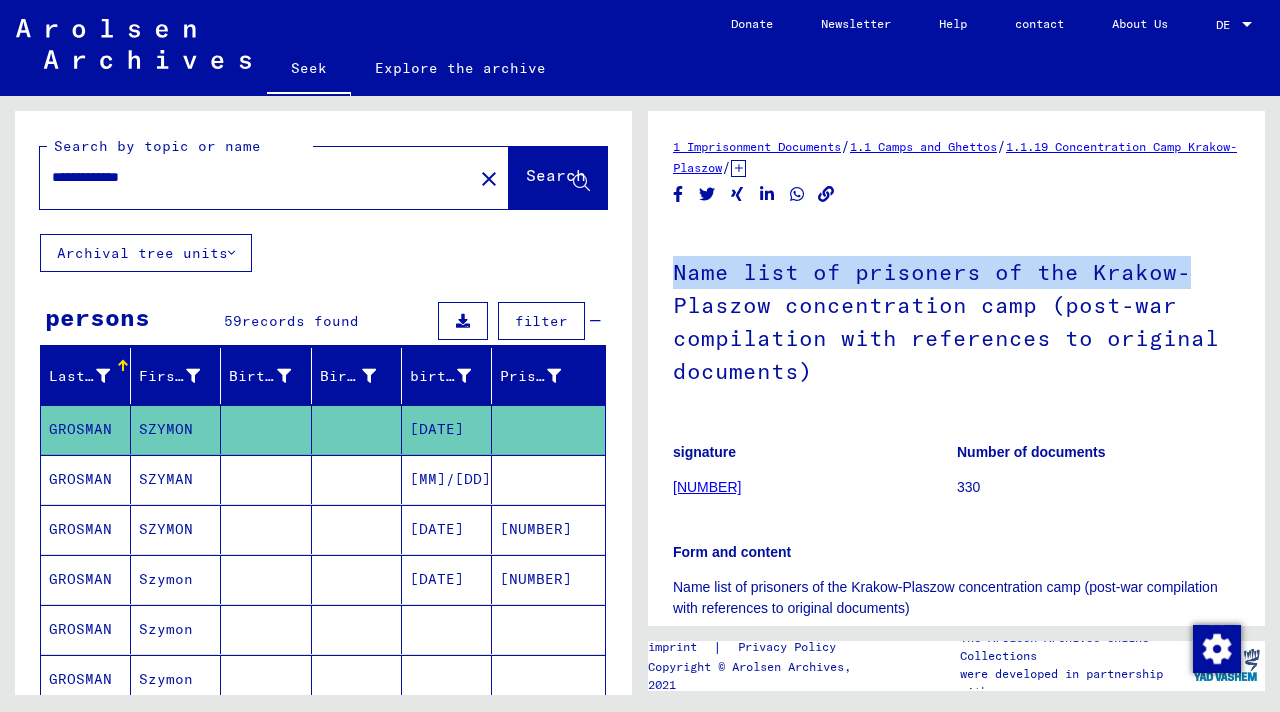 drag, startPoint x: 1268, startPoint y: 194, endPoint x: 1279, endPoint y: 233, distance: 40.5216 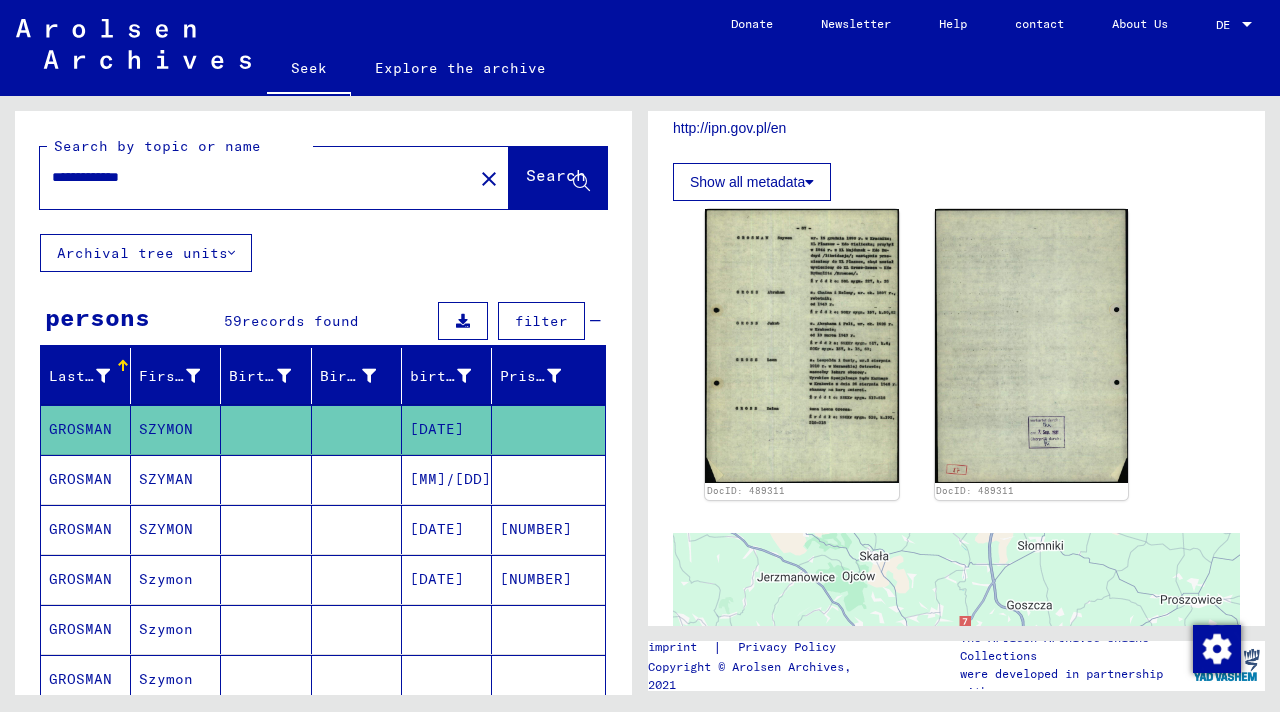 scroll, scrollTop: 736, scrollLeft: 0, axis: vertical 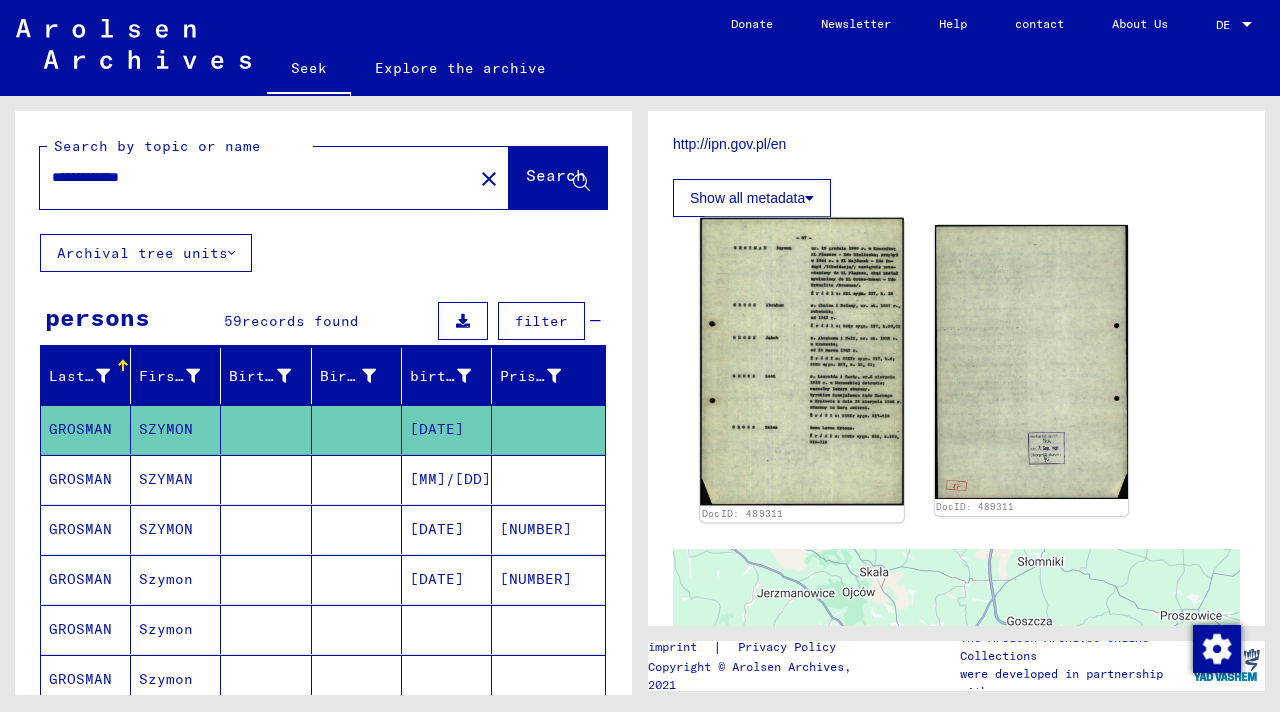 click 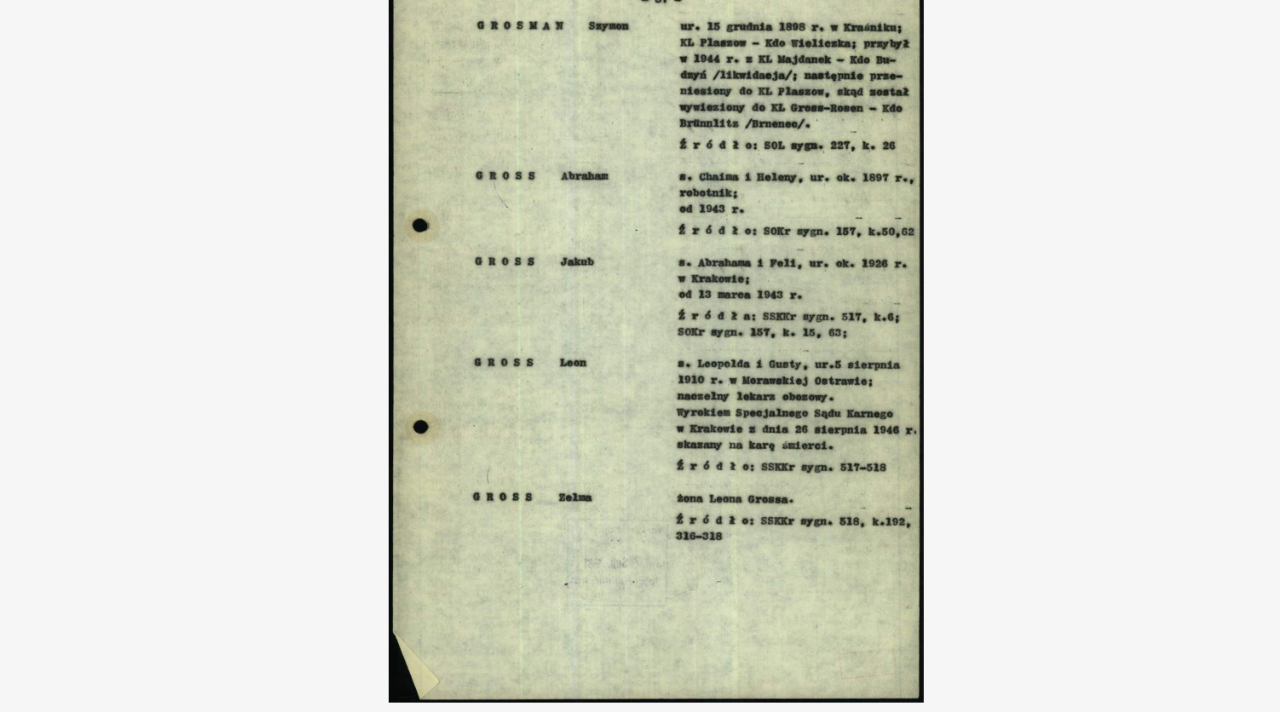 drag, startPoint x: 651, startPoint y: 235, endPoint x: 616, endPoint y: 275, distance: 53.15073 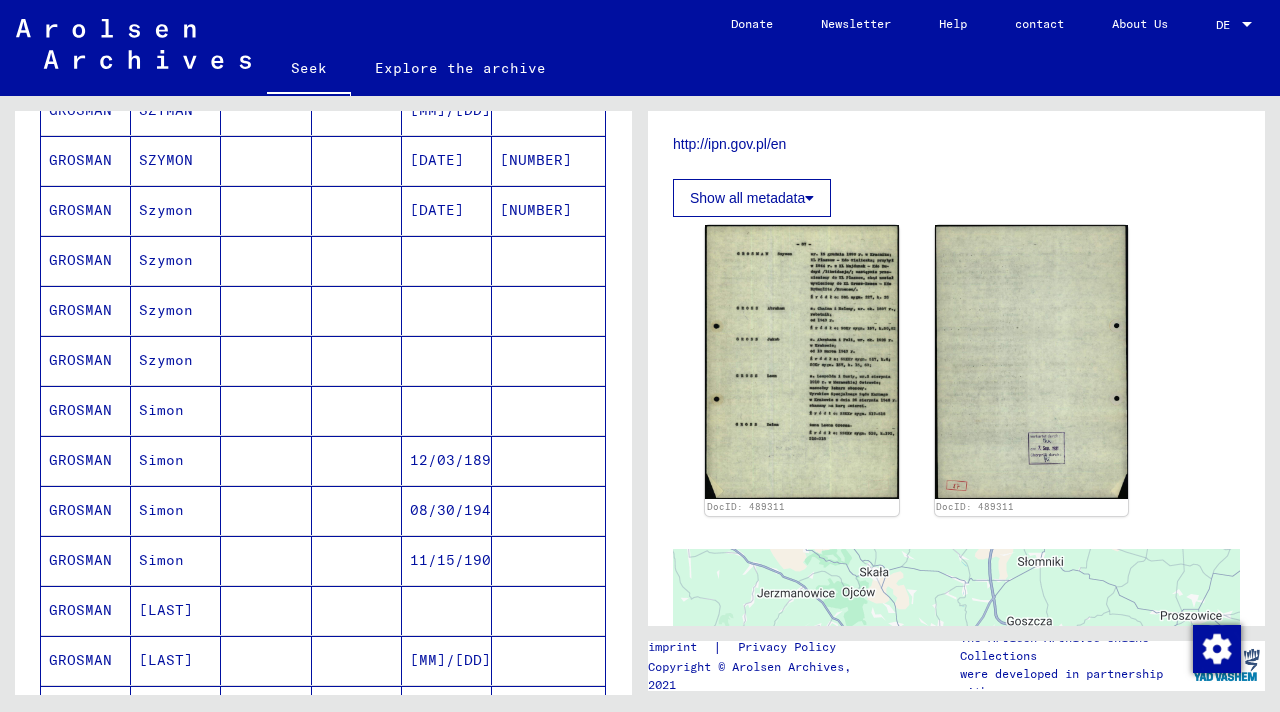 scroll, scrollTop: 389, scrollLeft: 0, axis: vertical 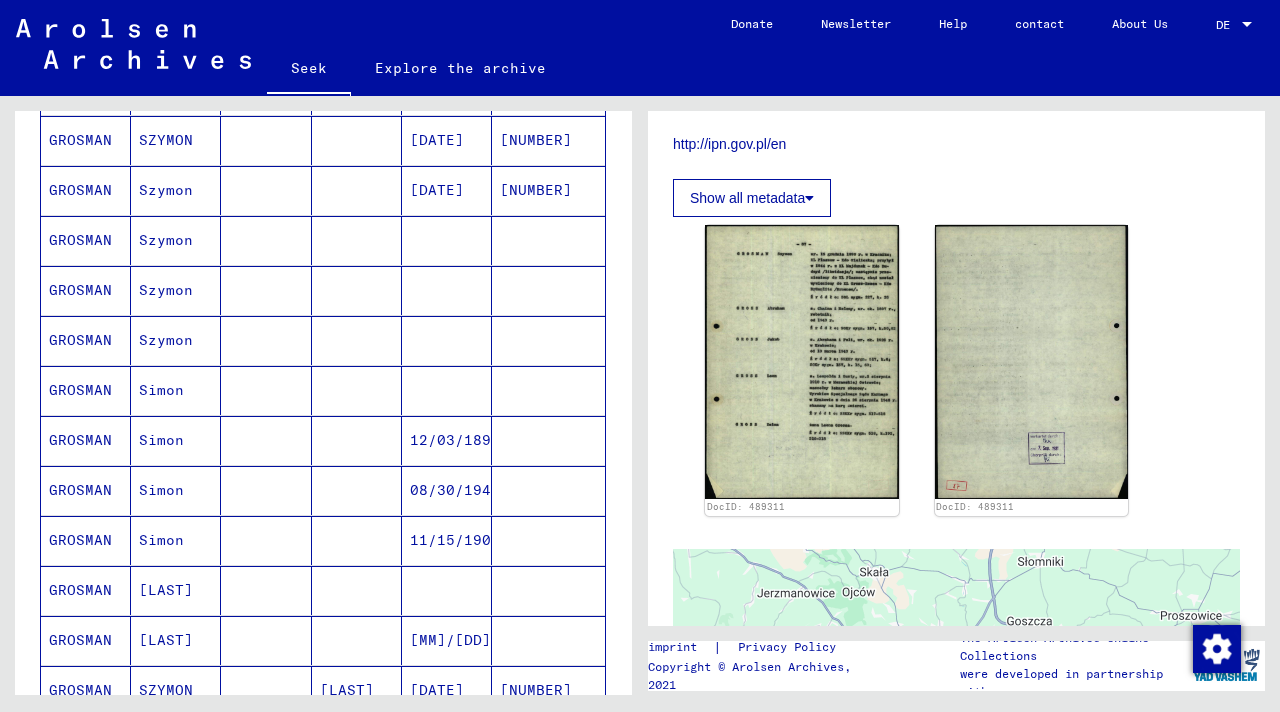 click at bounding box center (447, 290) 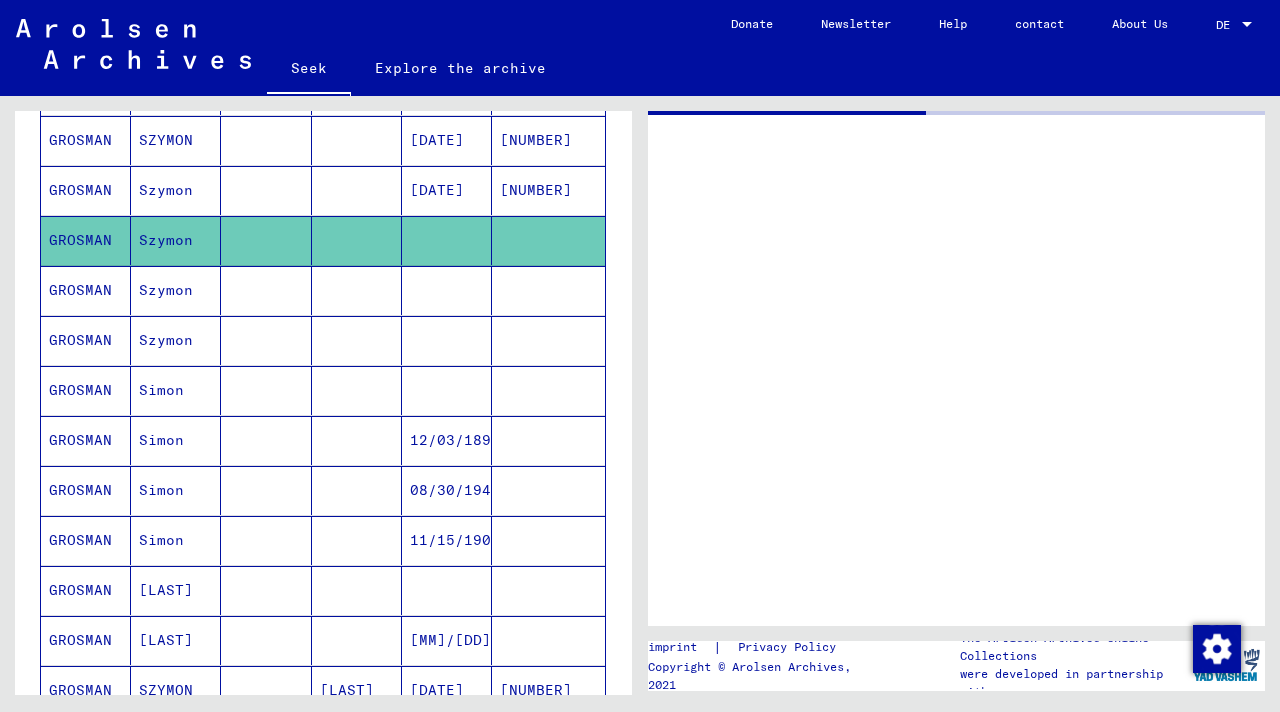 scroll, scrollTop: 0, scrollLeft: 0, axis: both 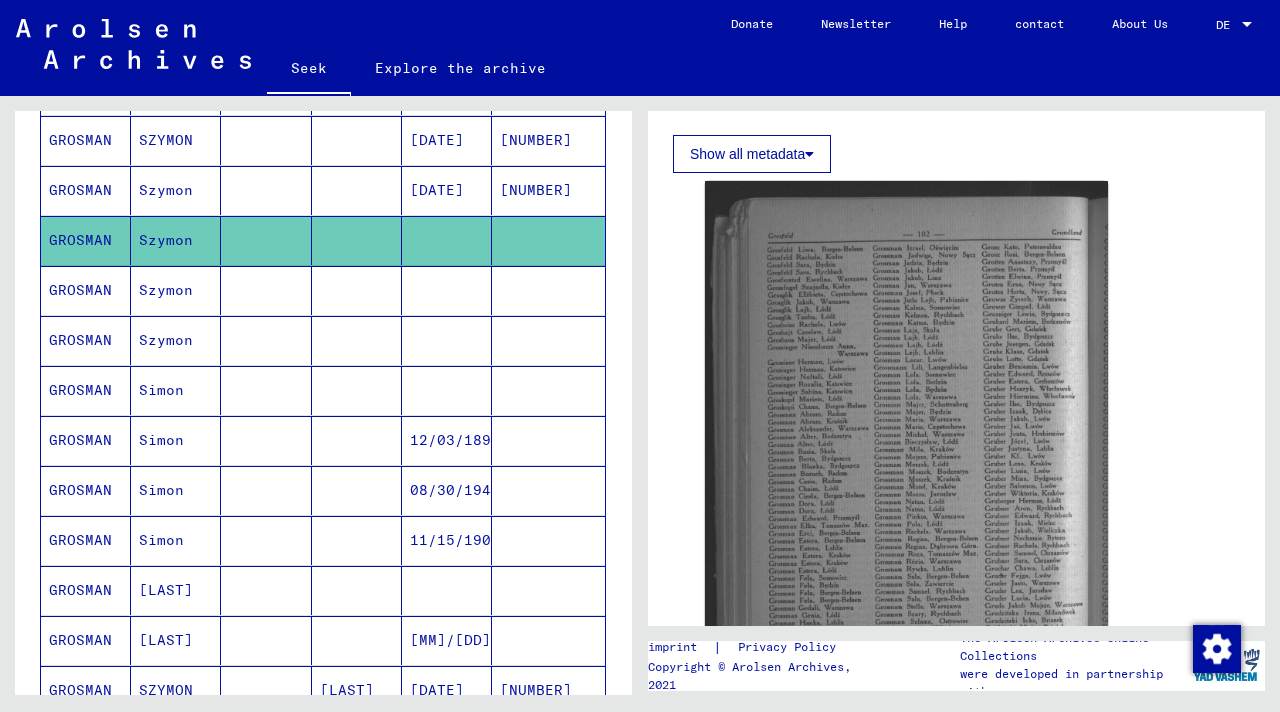 click at bounding box center (447, 340) 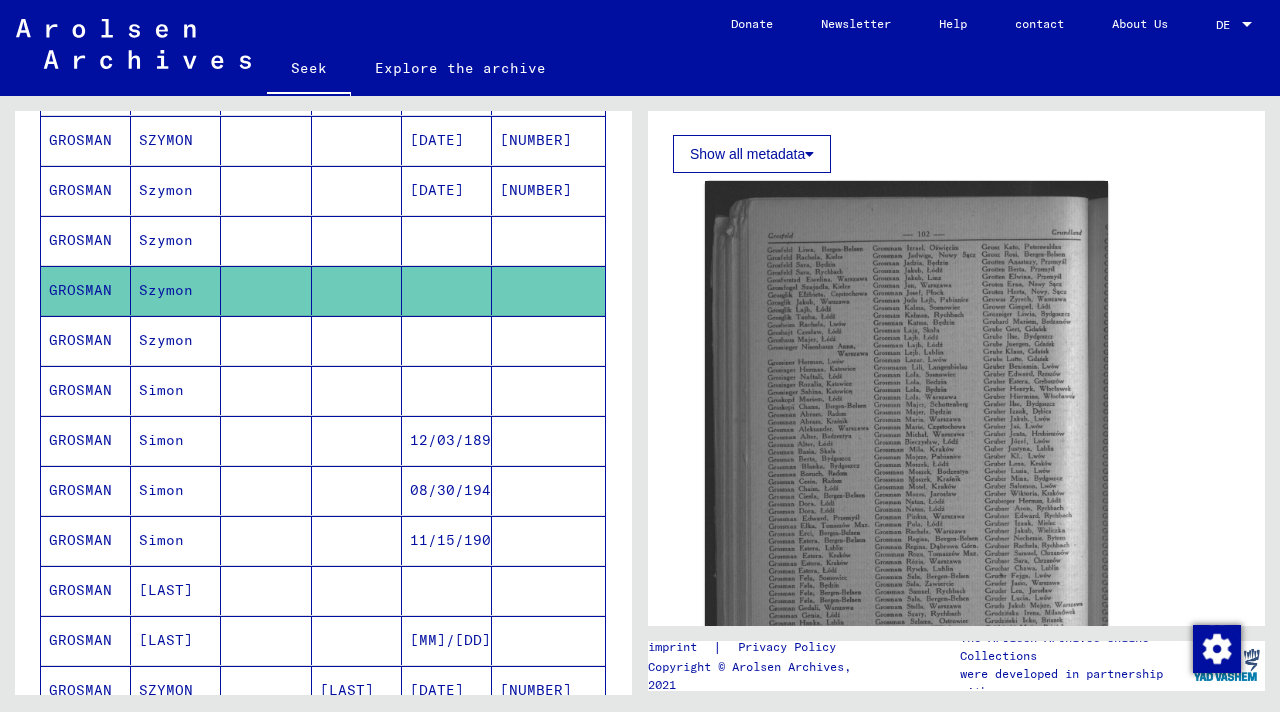 click at bounding box center (447, 390) 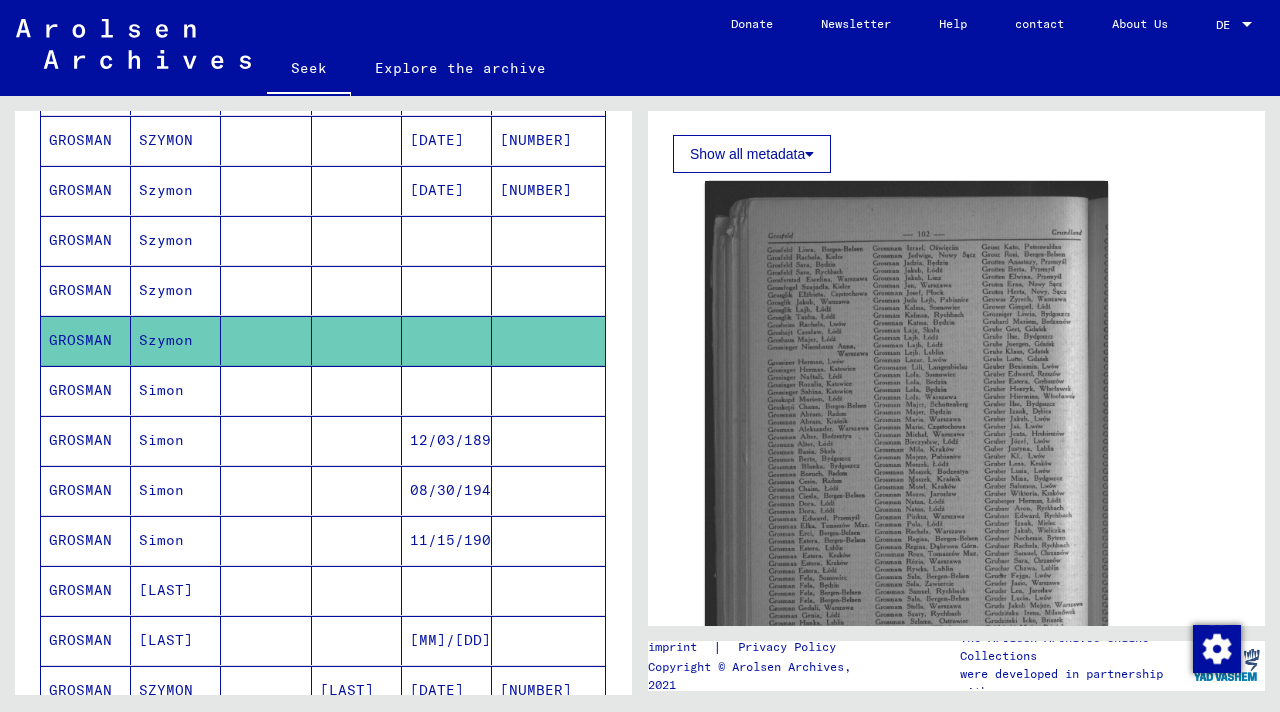 click 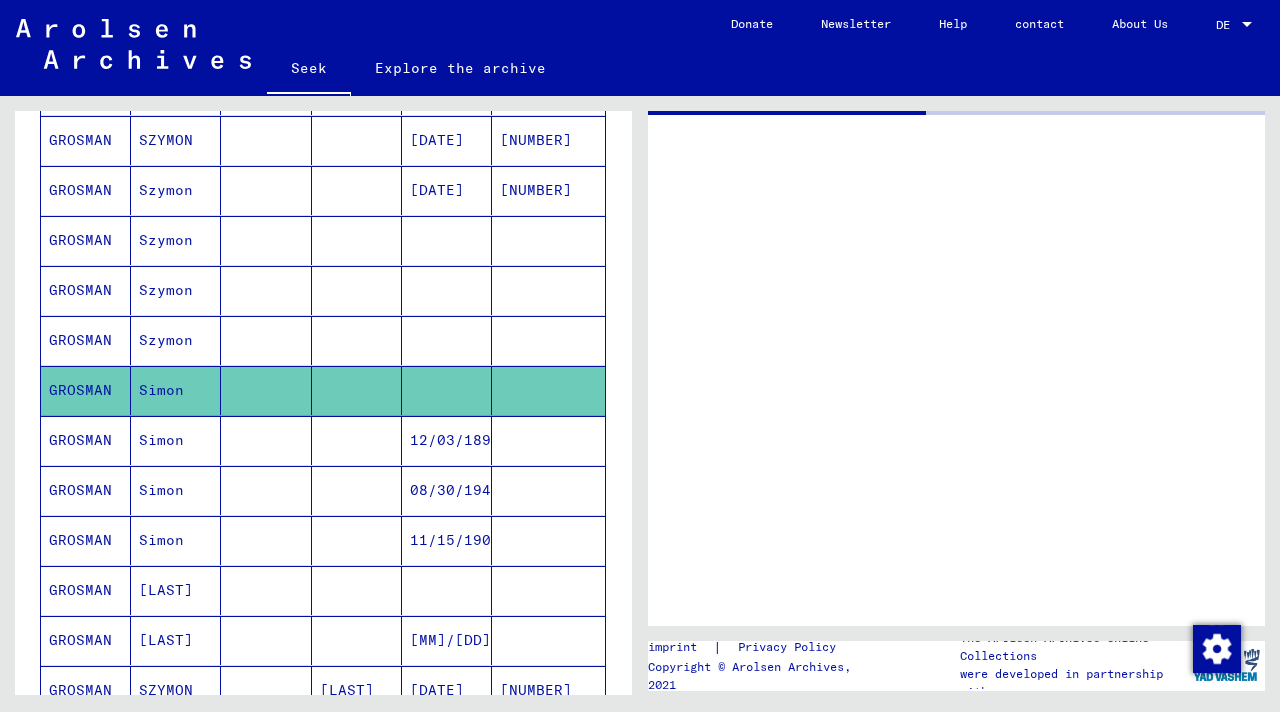 click 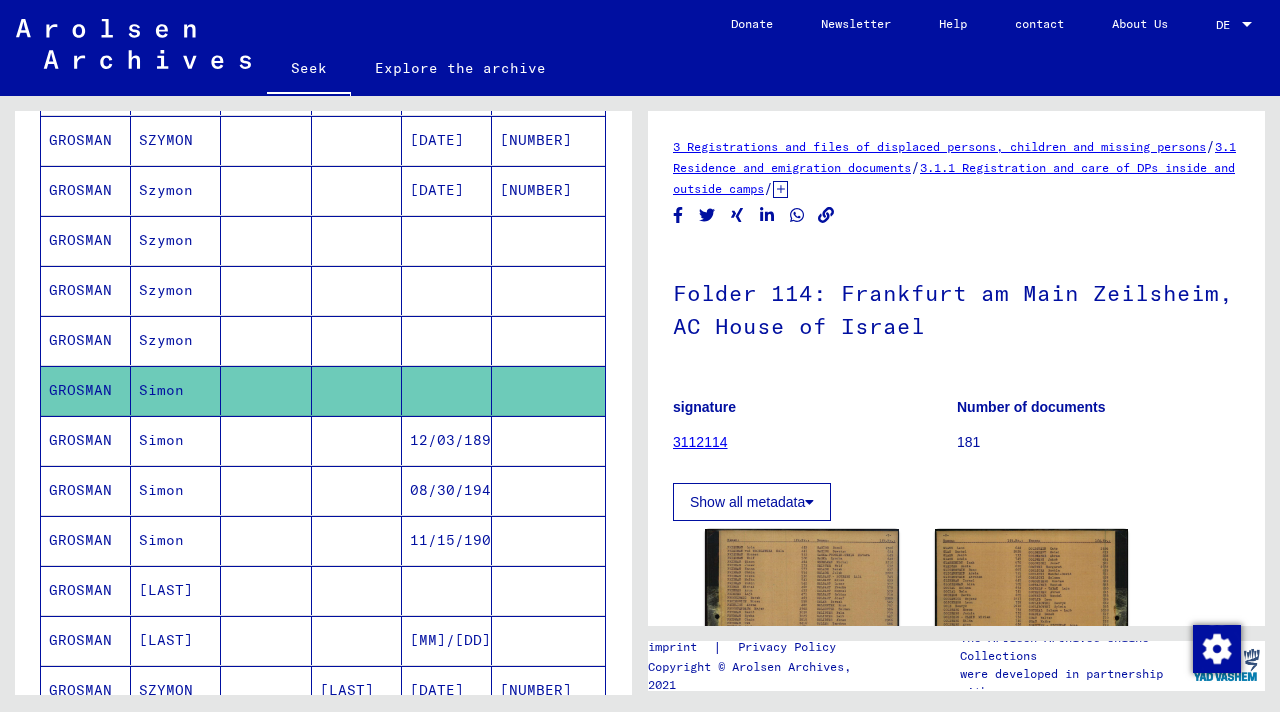scroll, scrollTop: 0, scrollLeft: 0, axis: both 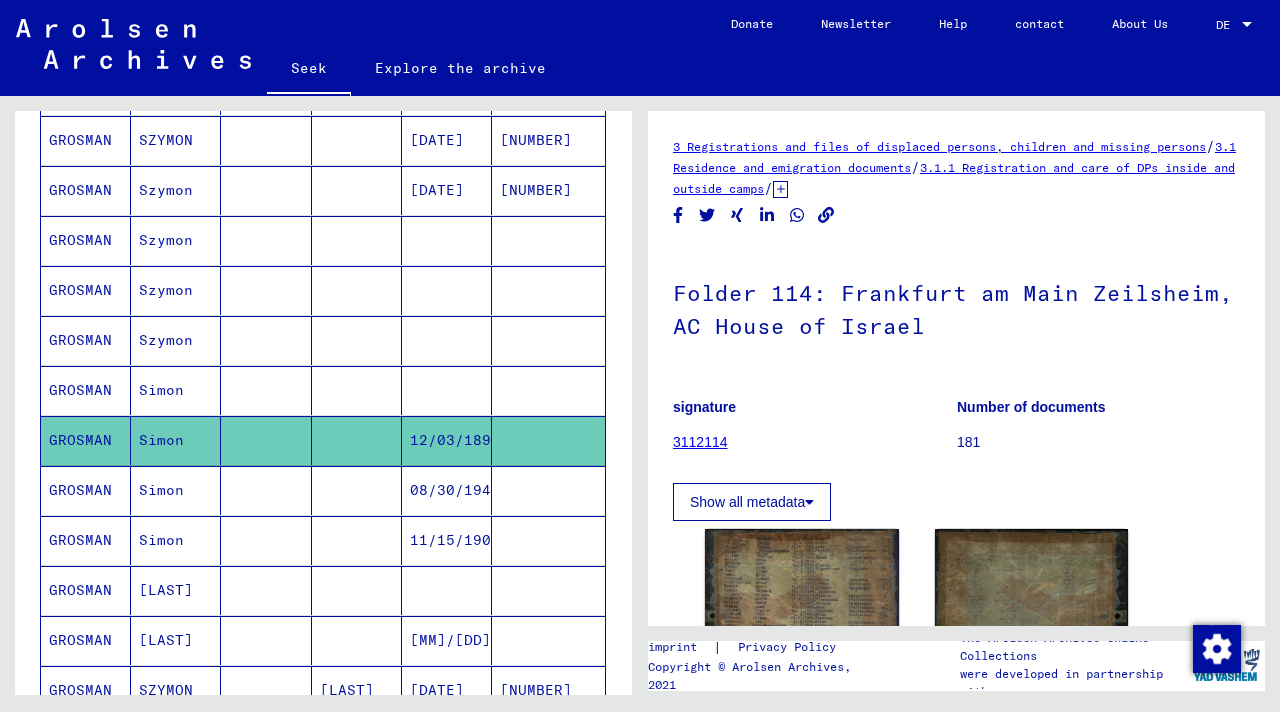 drag, startPoint x: 1279, startPoint y: 243, endPoint x: 1279, endPoint y: 305, distance: 62 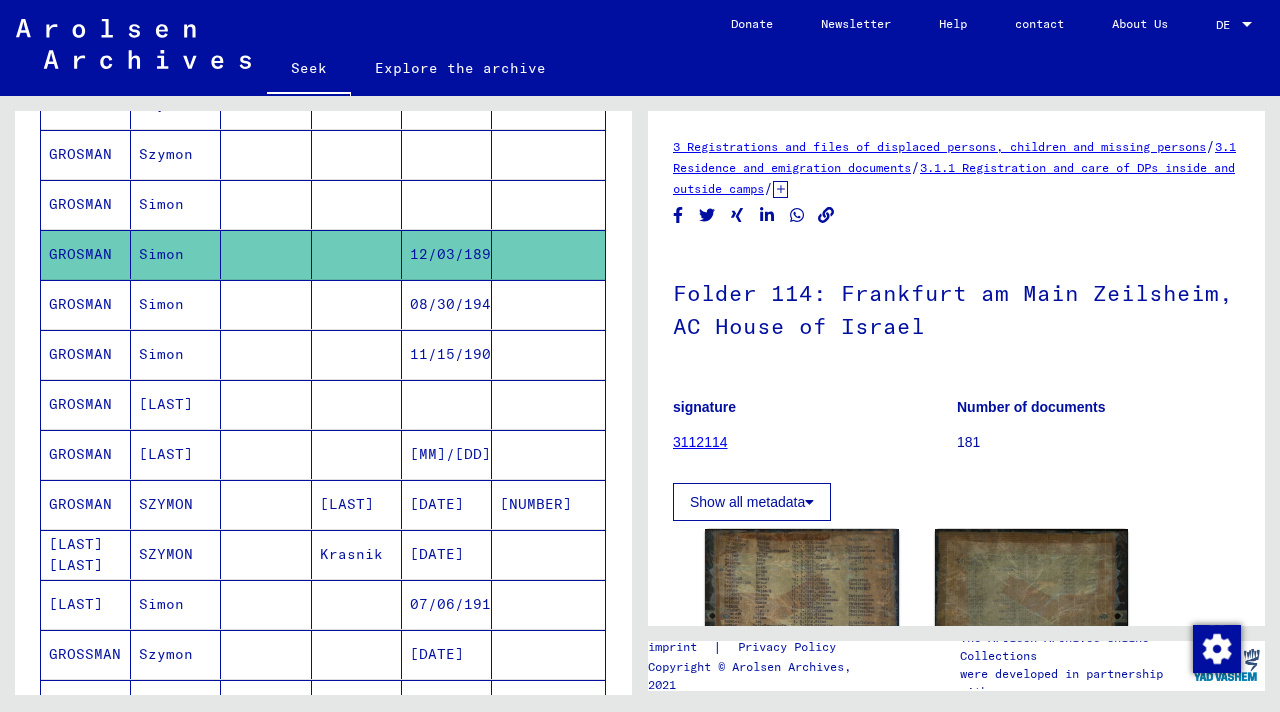 scroll, scrollTop: 653, scrollLeft: 0, axis: vertical 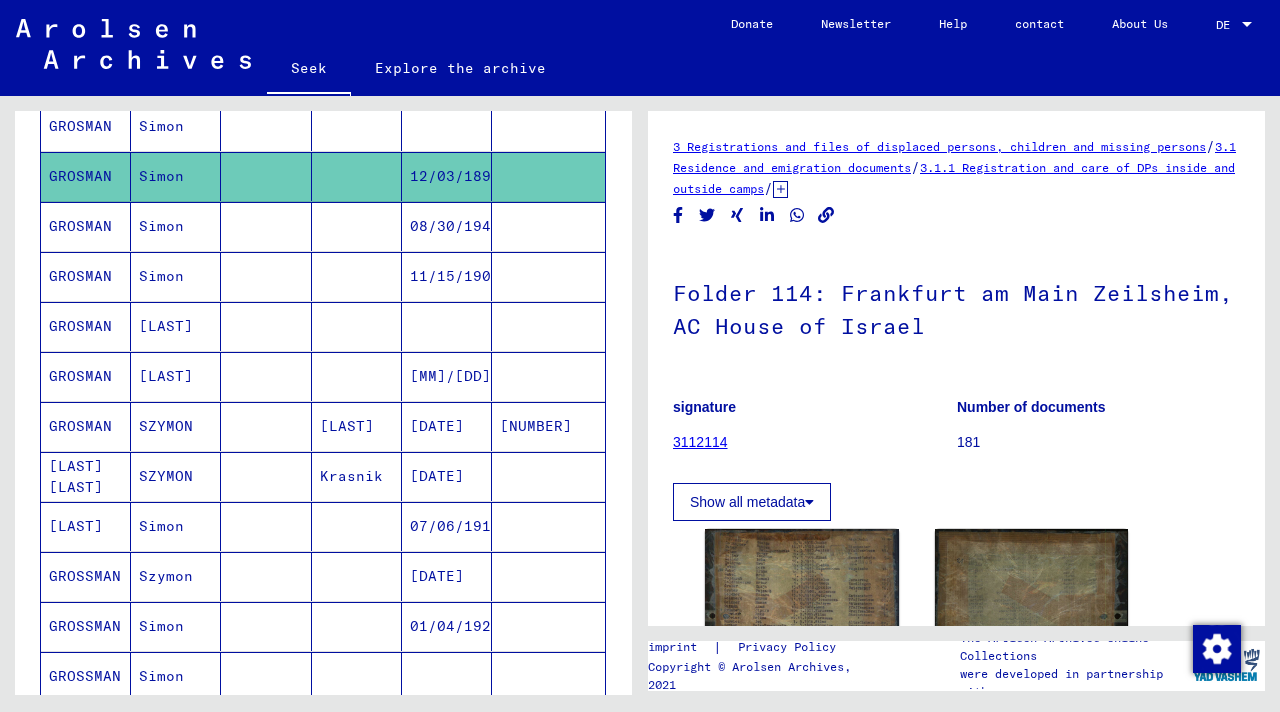click on "[MM]/[DD]/[YYYY]" at bounding box center (437, 426) 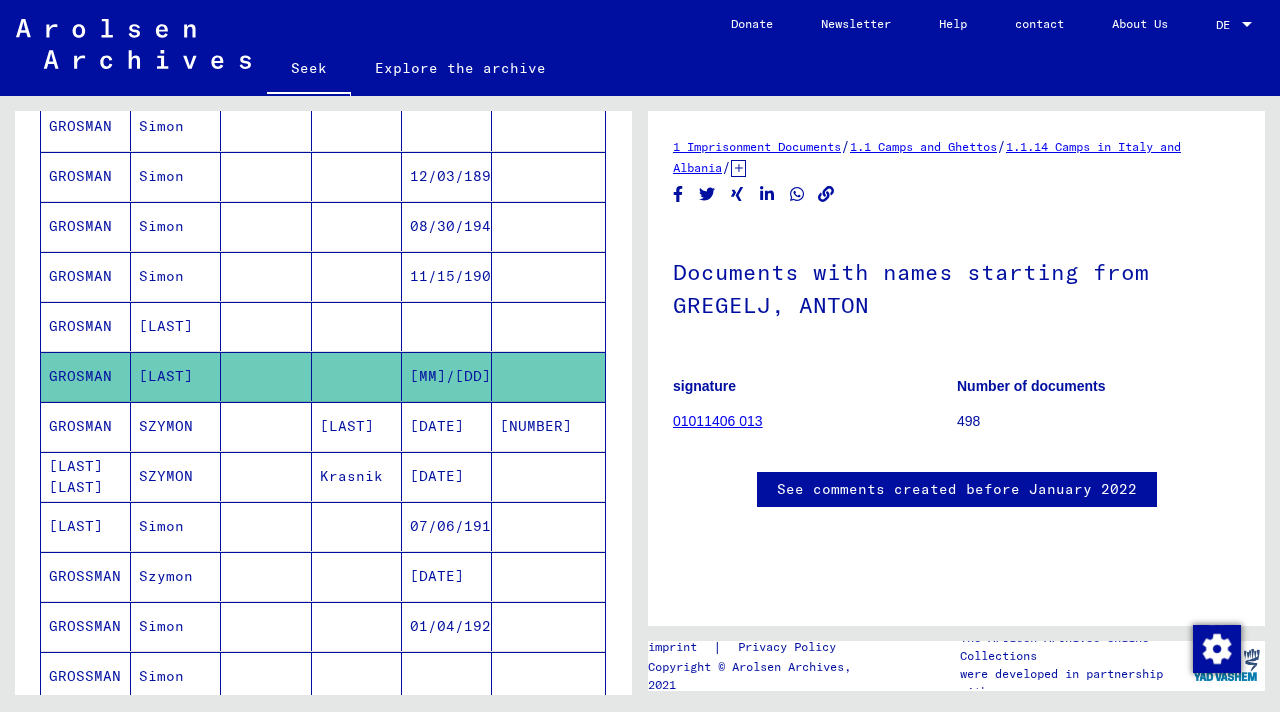 scroll, scrollTop: 0, scrollLeft: 0, axis: both 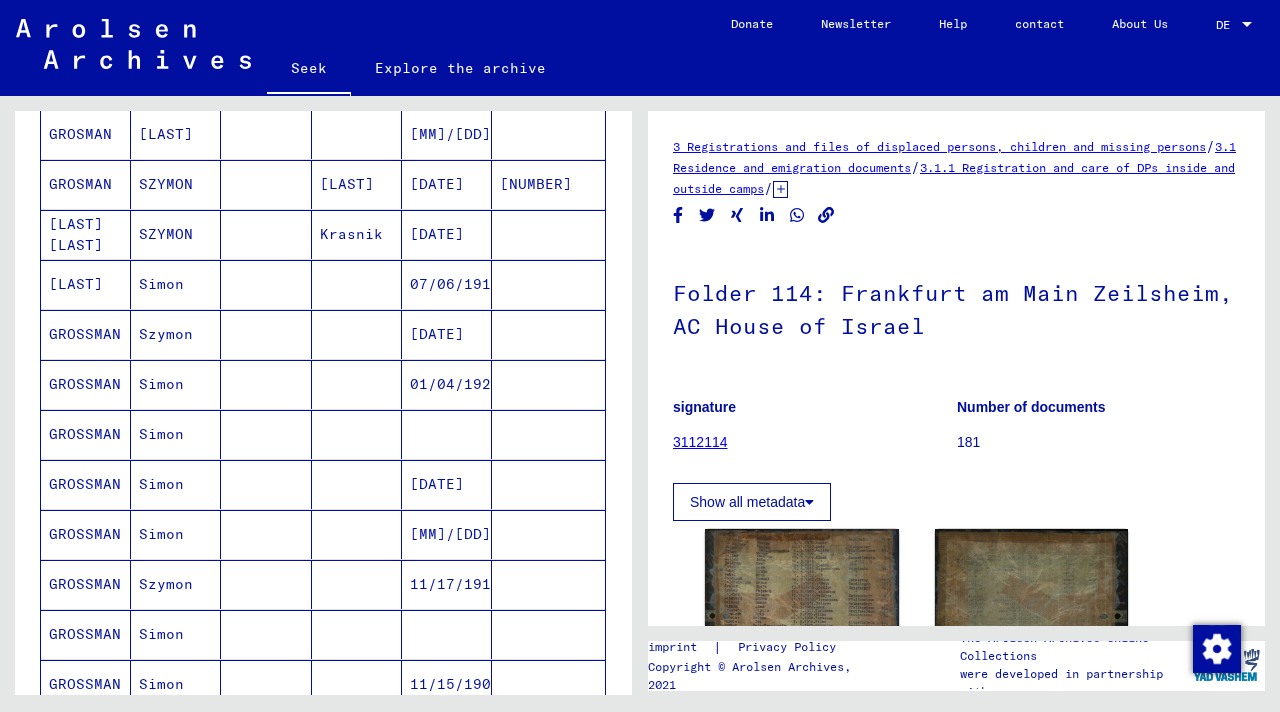 click on "[DATE]" at bounding box center [455, 384] 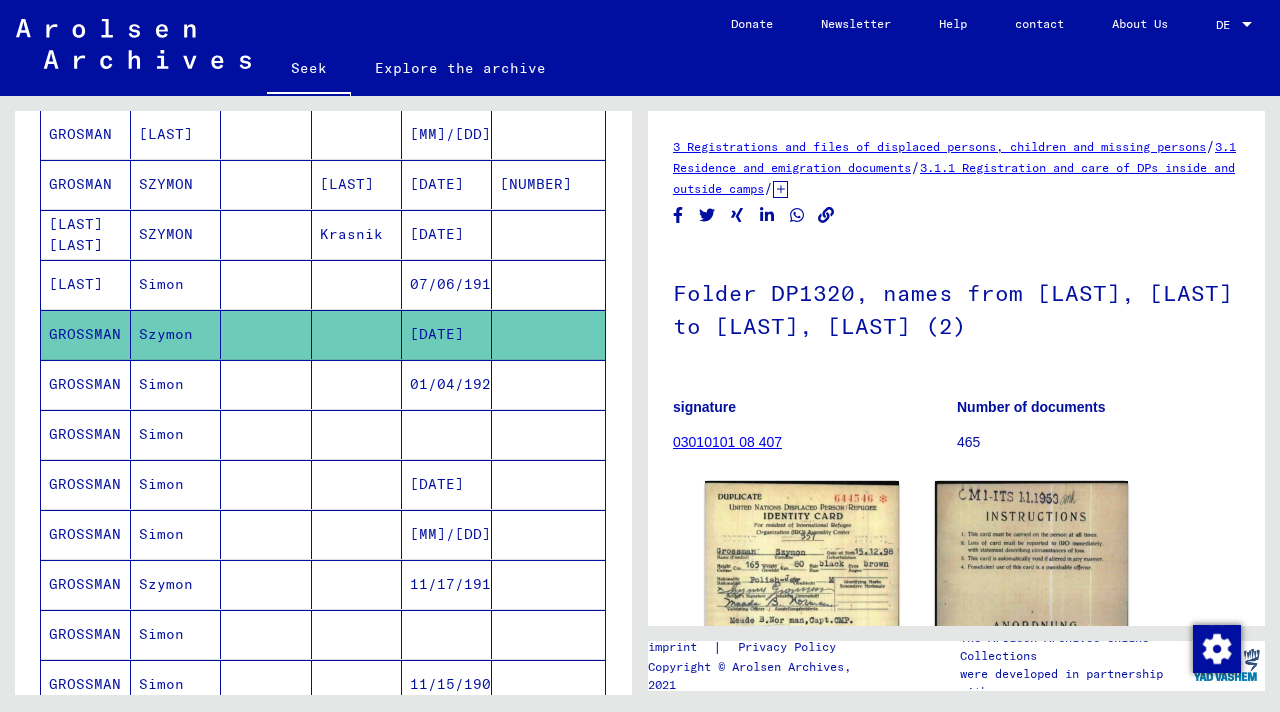 scroll, scrollTop: 0, scrollLeft: 0, axis: both 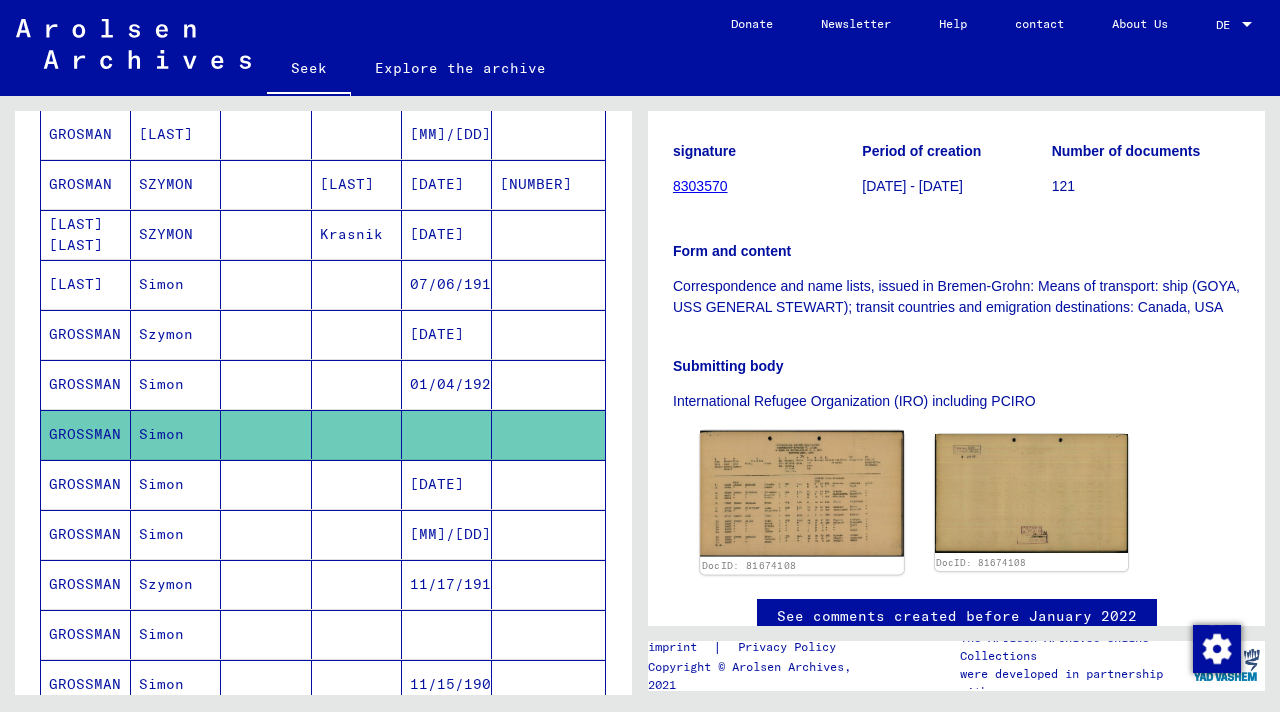 click 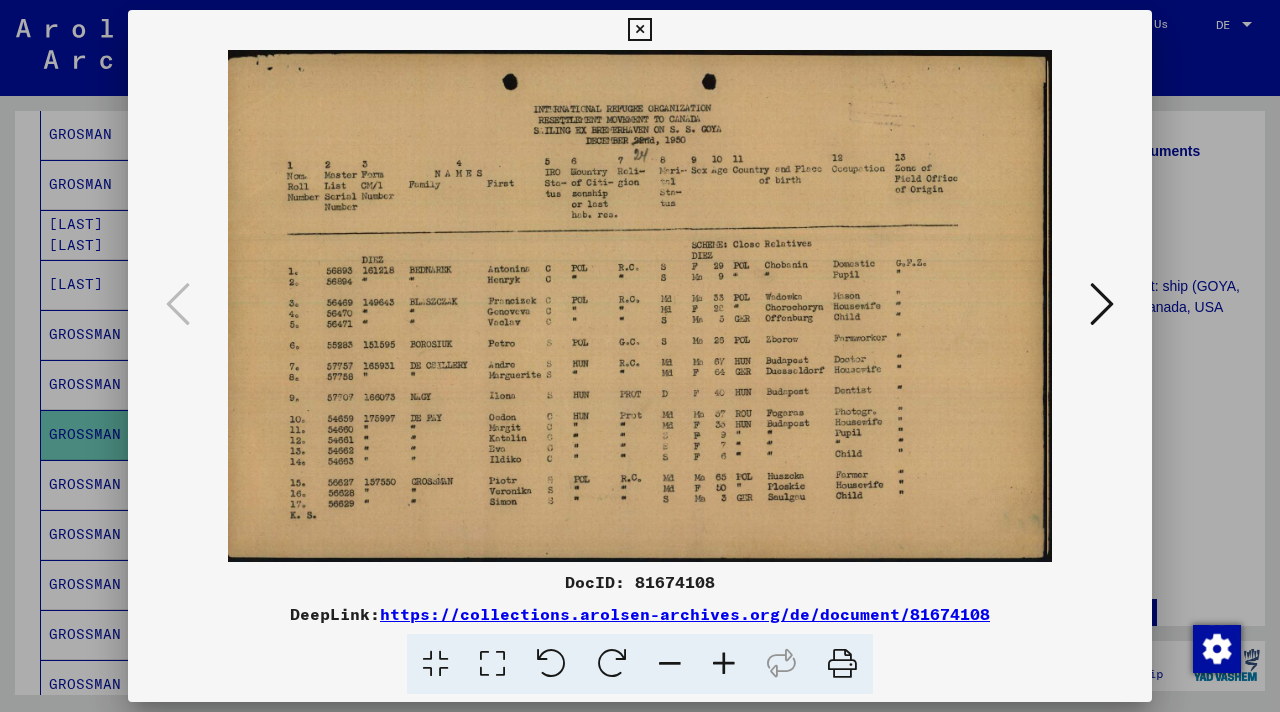 click at bounding box center [640, 356] 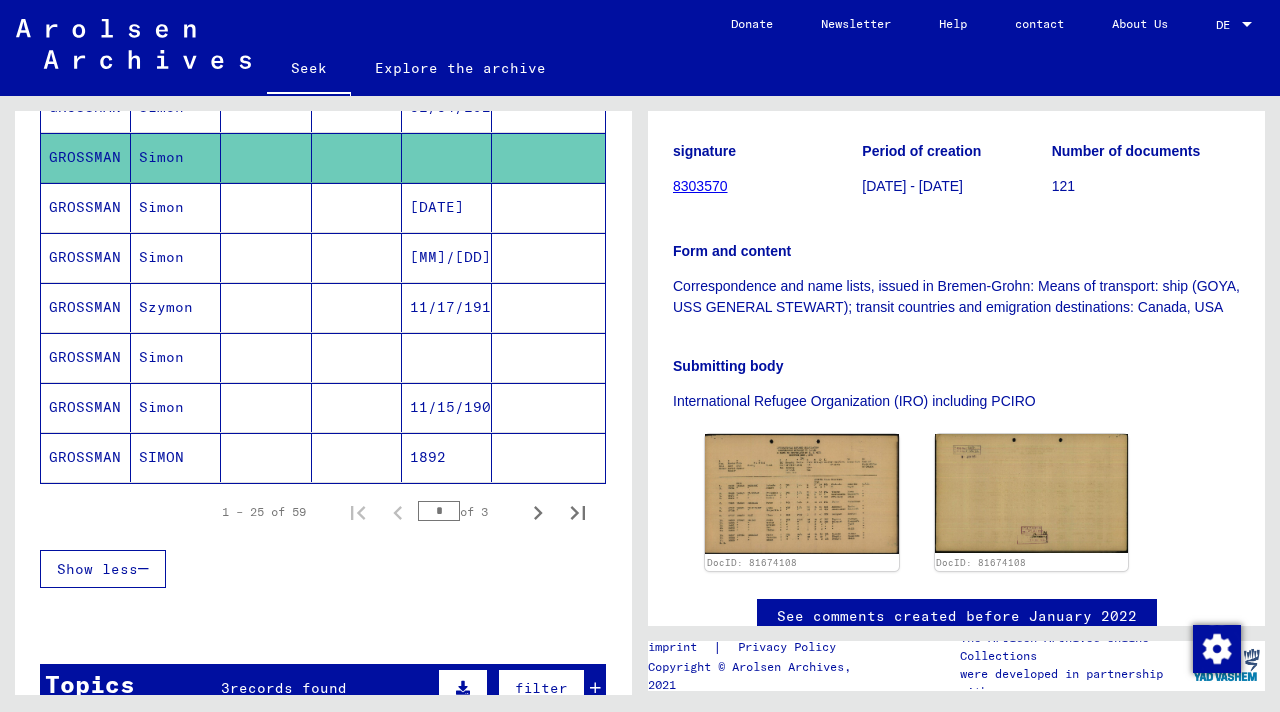 scroll, scrollTop: 1176, scrollLeft: 0, axis: vertical 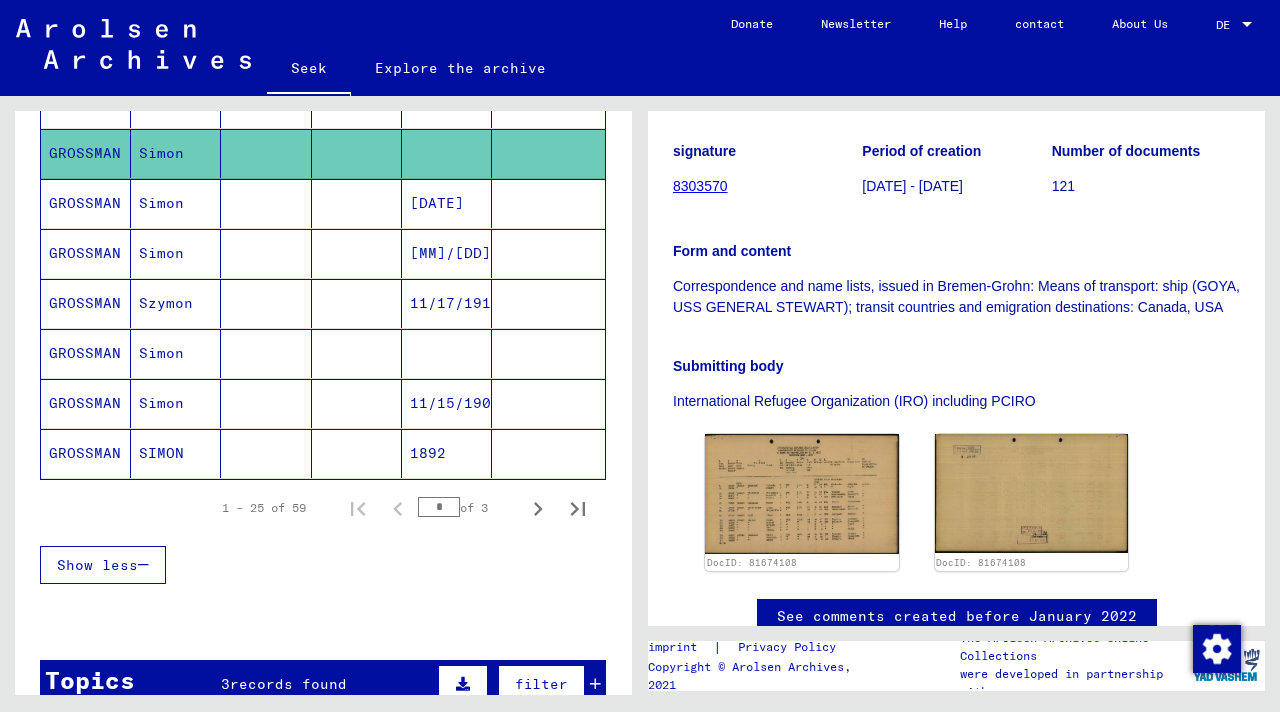 click at bounding box center (447, 403) 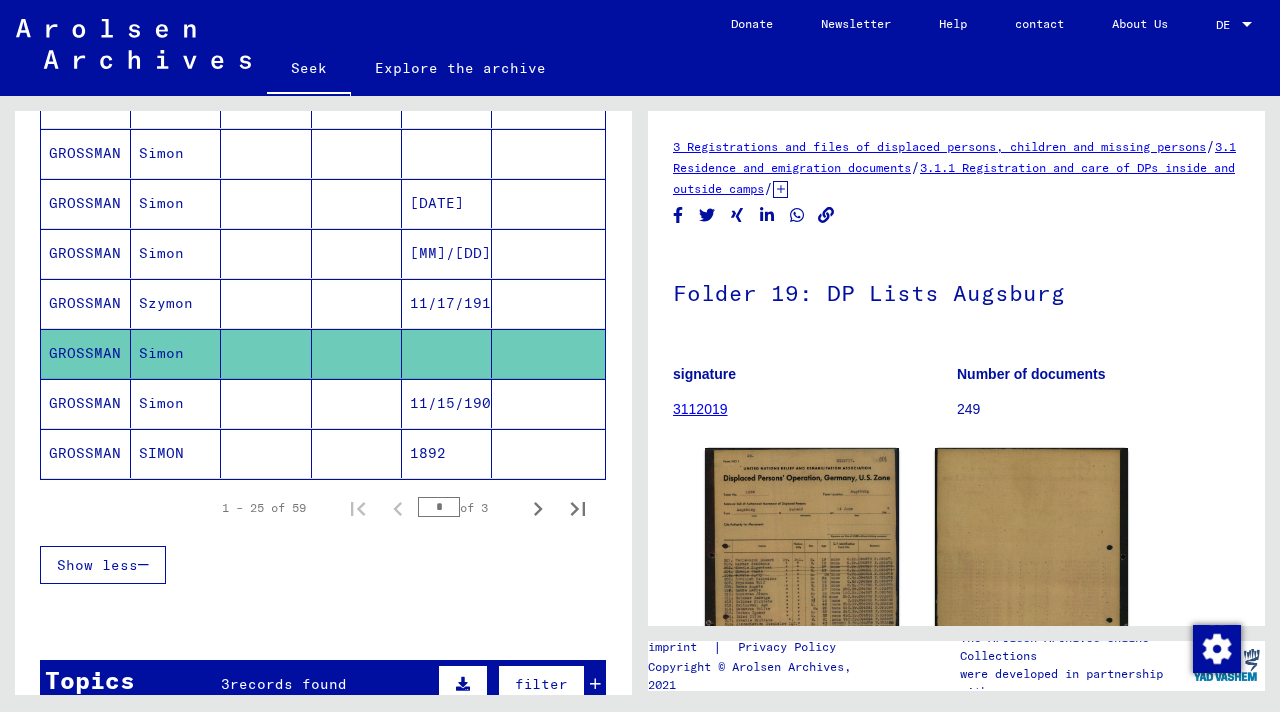 scroll, scrollTop: 0, scrollLeft: 0, axis: both 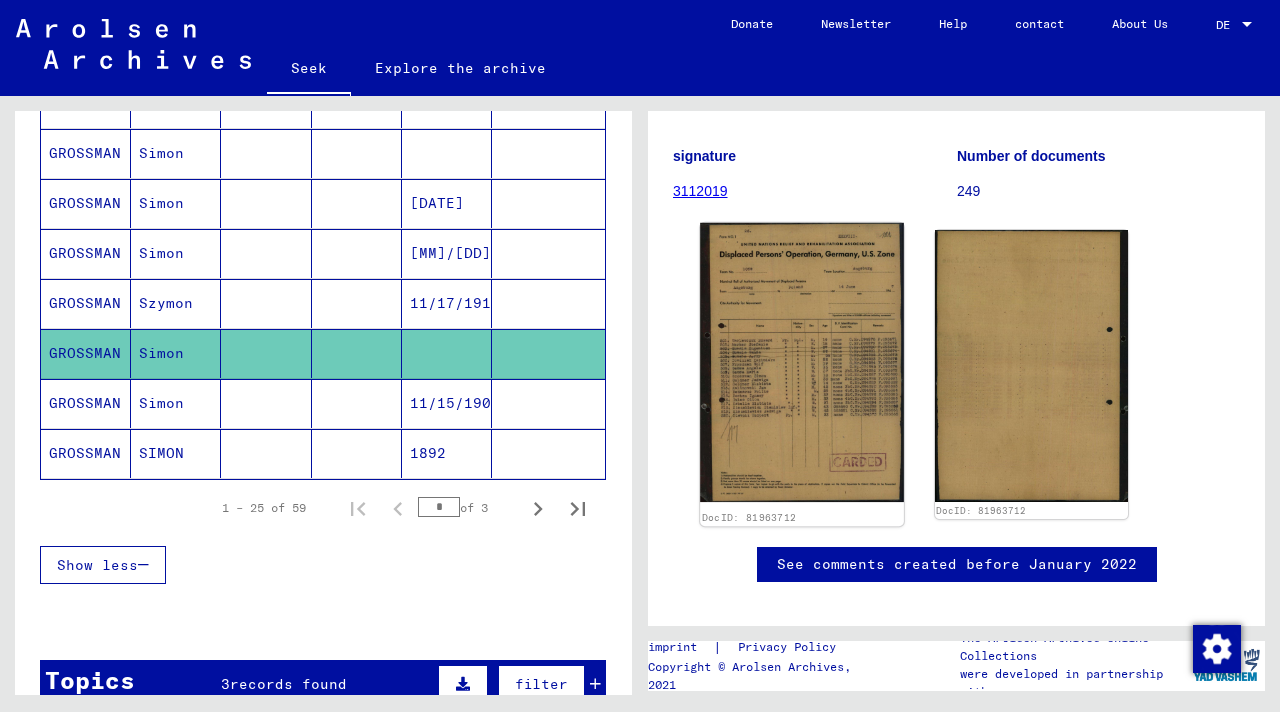 click 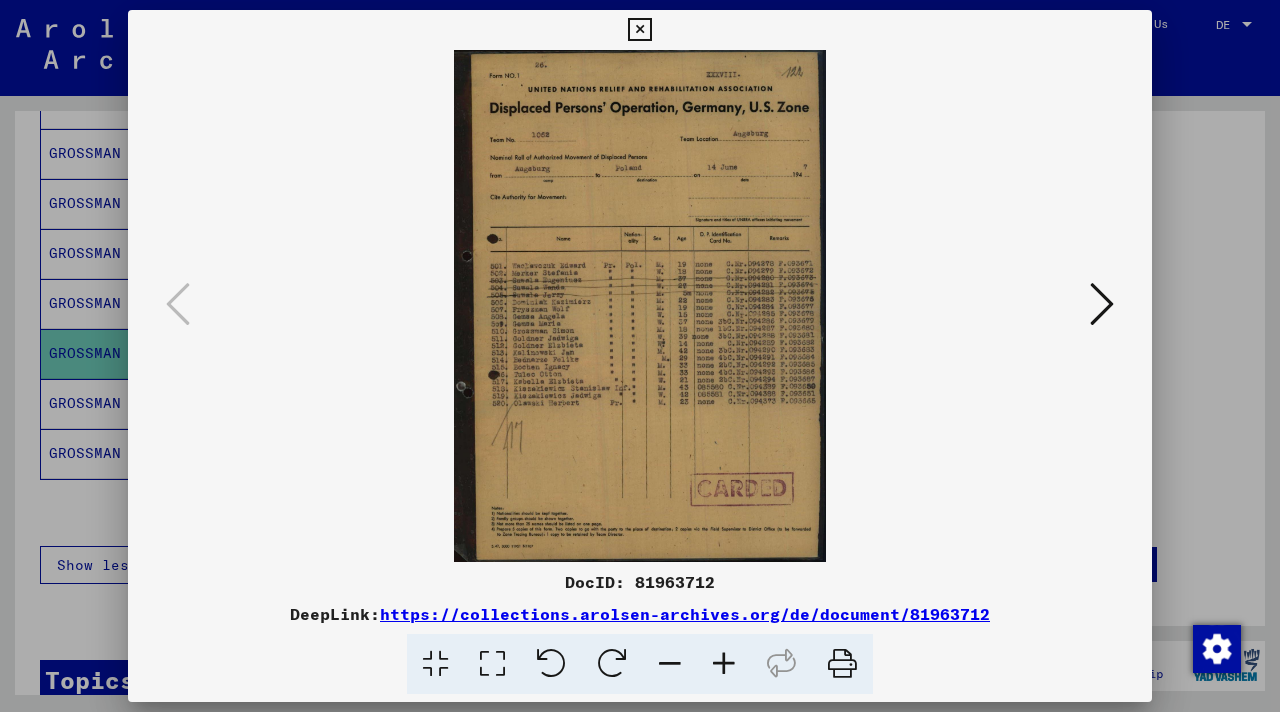 click at bounding box center [640, 356] 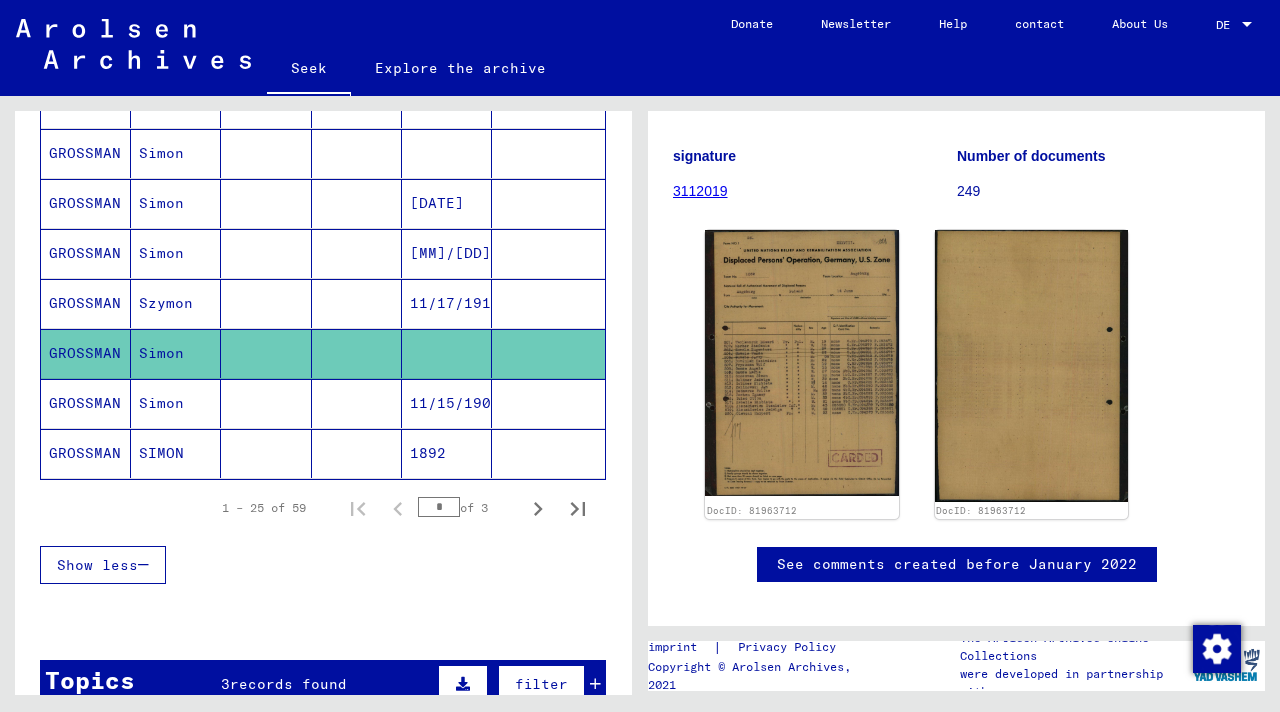 click on "1892" 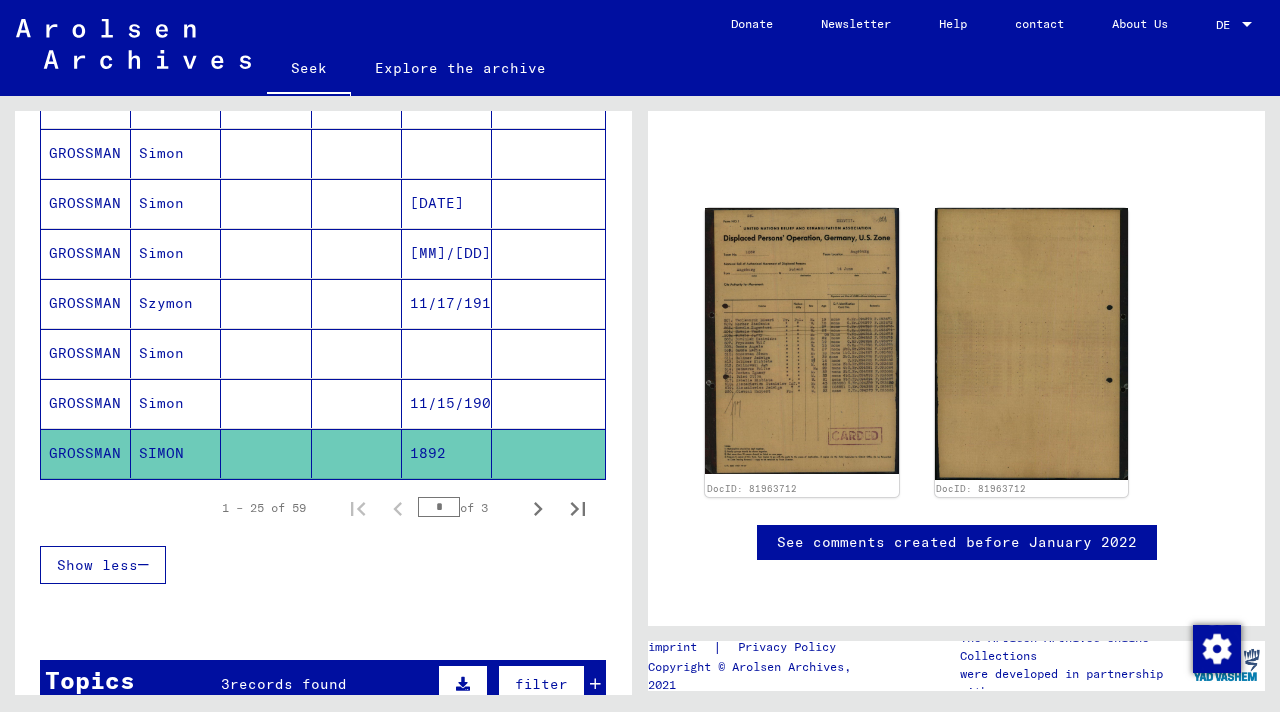 scroll, scrollTop: 155, scrollLeft: 0, axis: vertical 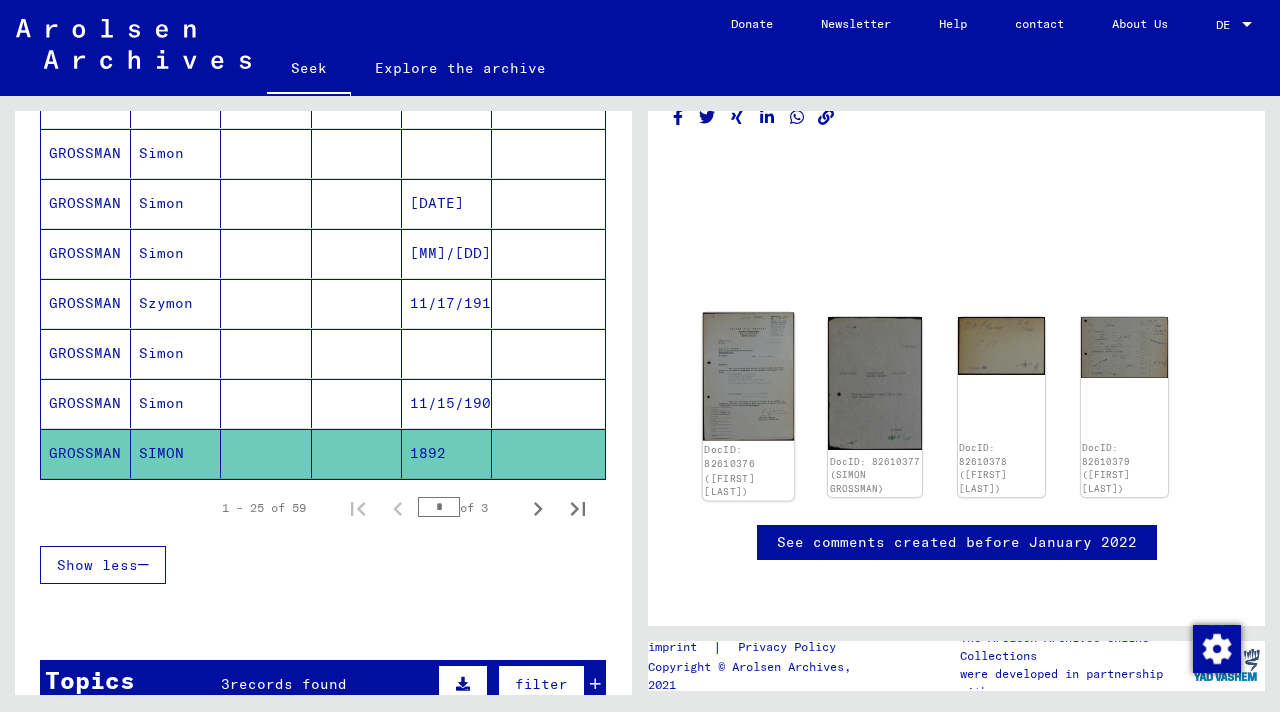 click 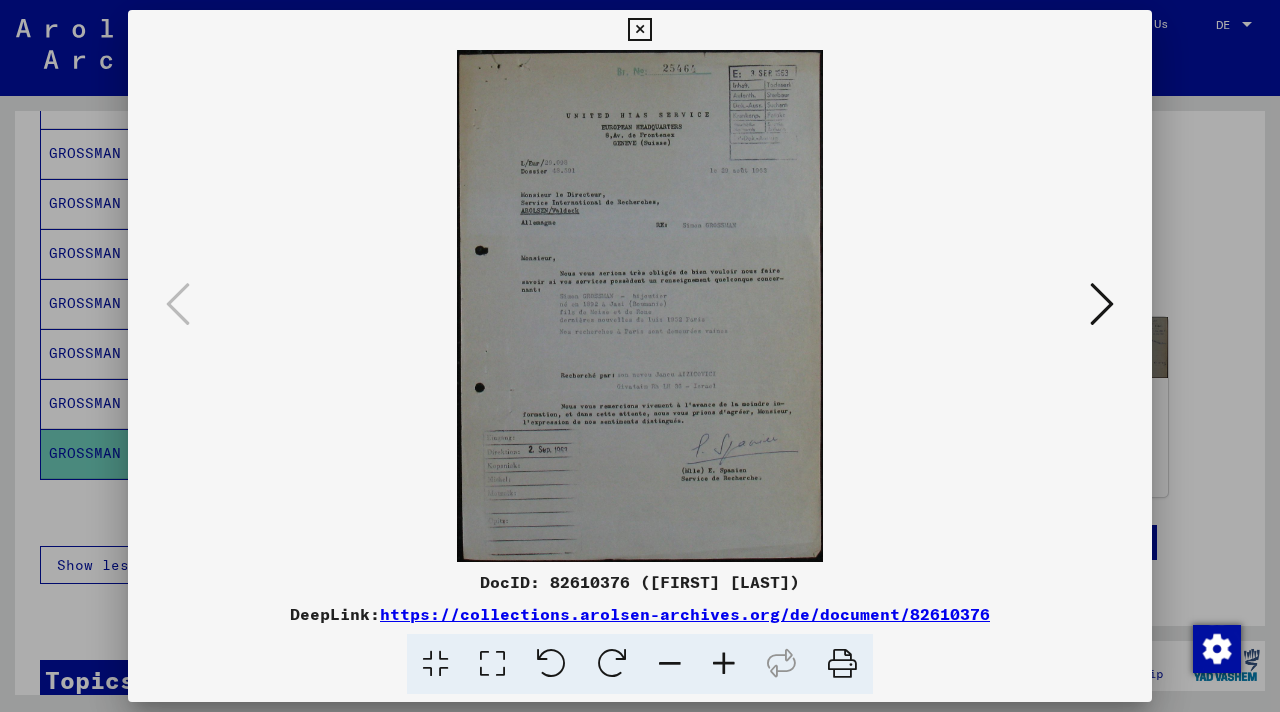 type 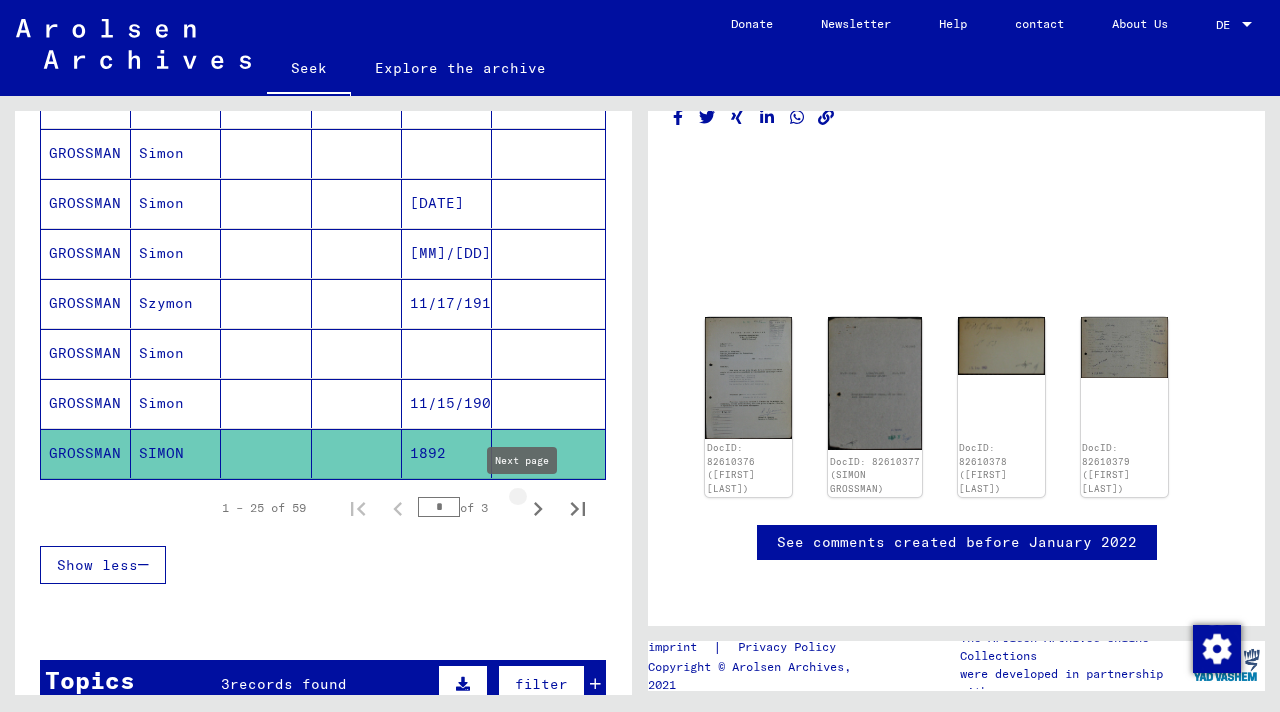 click 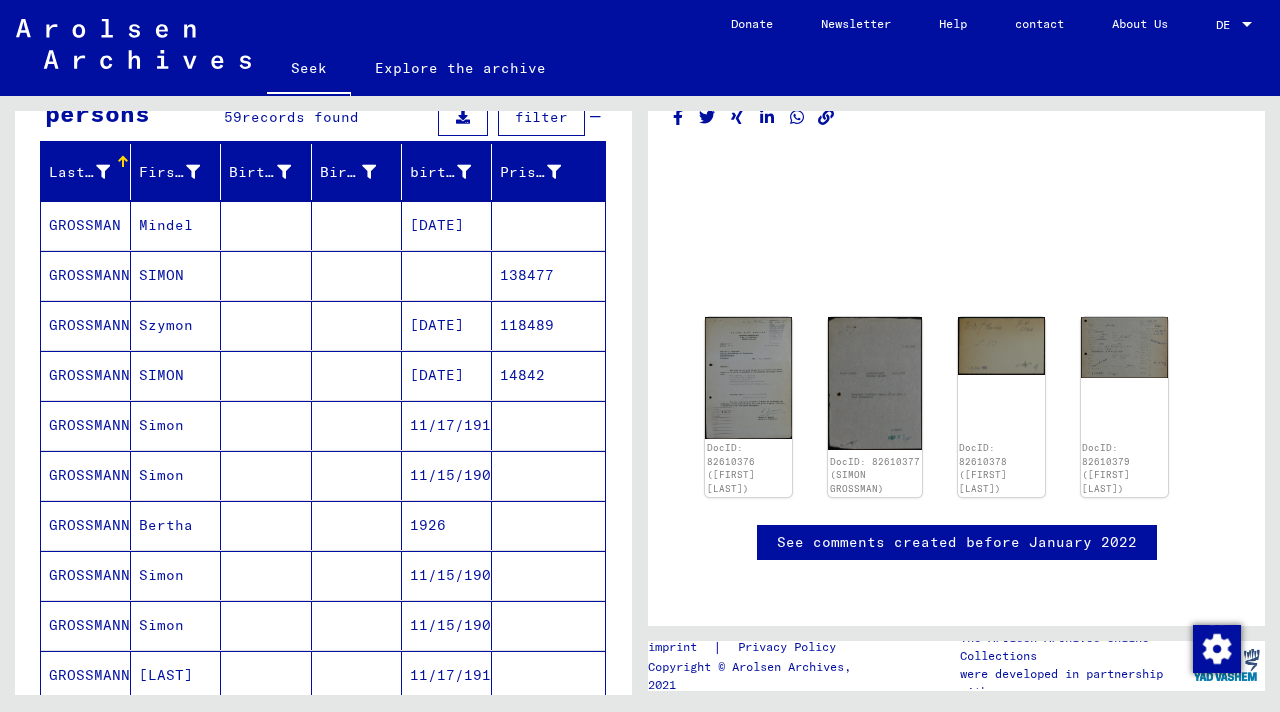 scroll, scrollTop: 213, scrollLeft: 0, axis: vertical 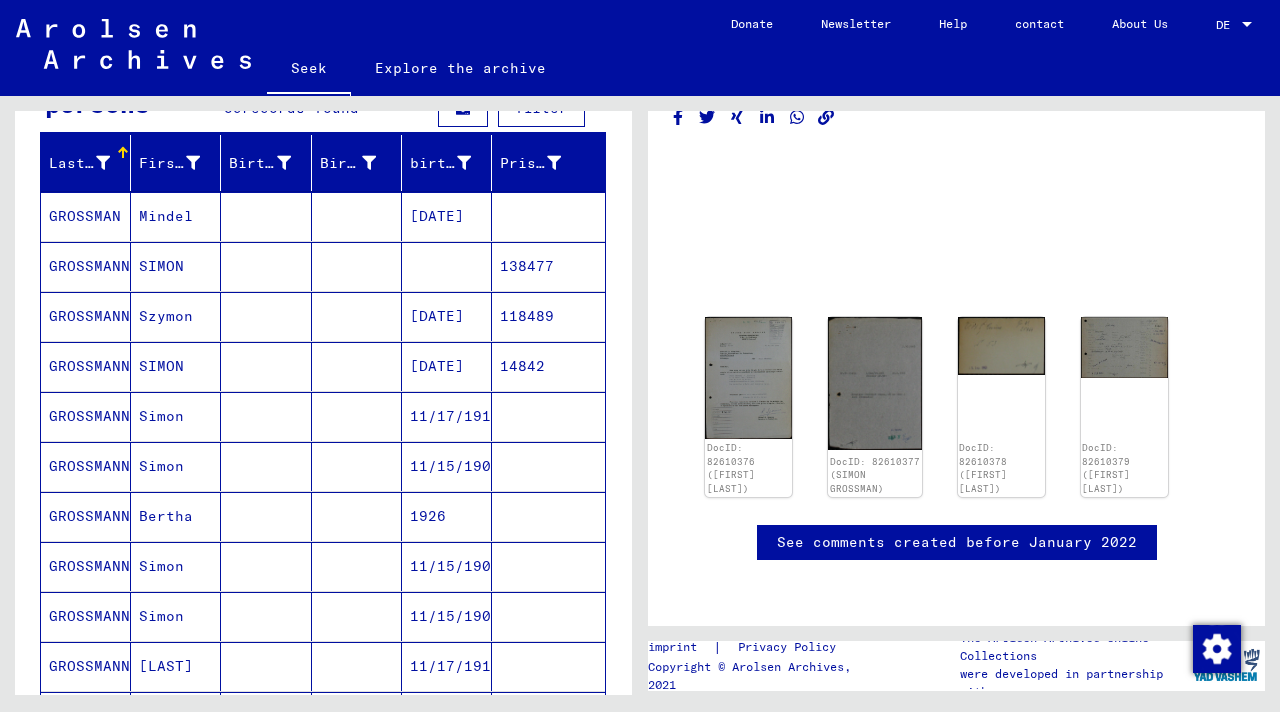 click on "[DATE]" 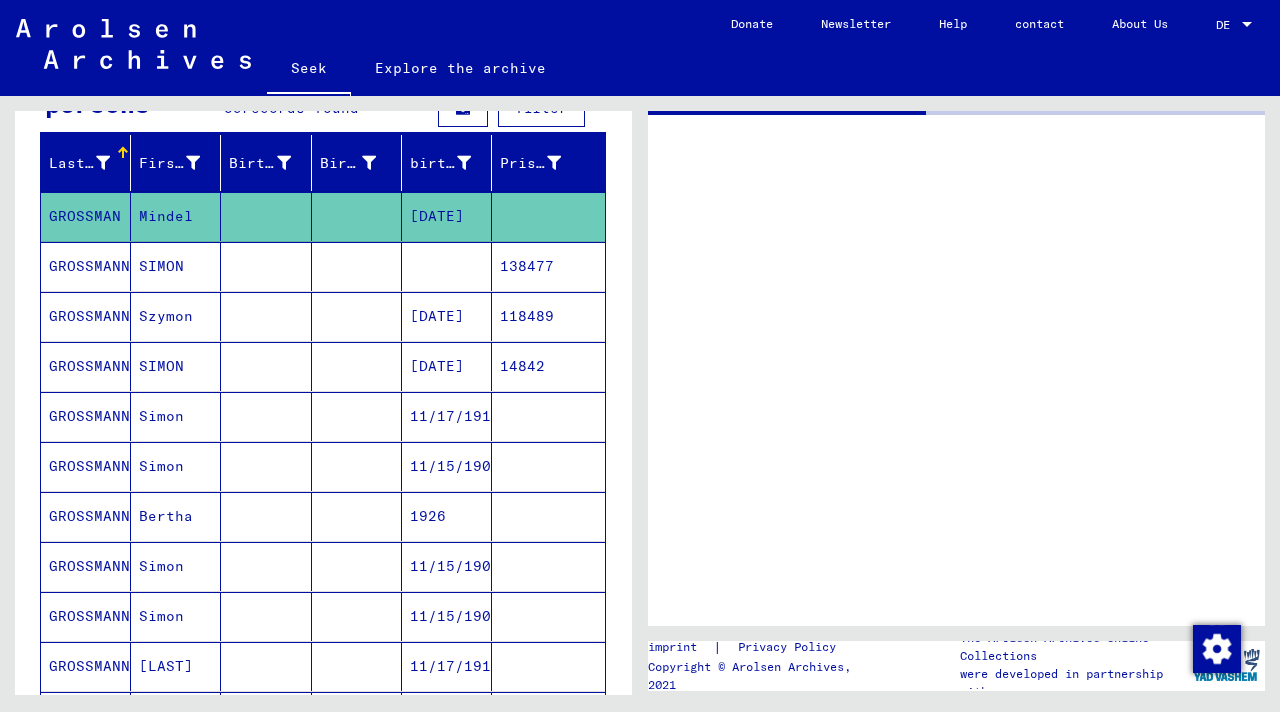 scroll, scrollTop: 0, scrollLeft: 0, axis: both 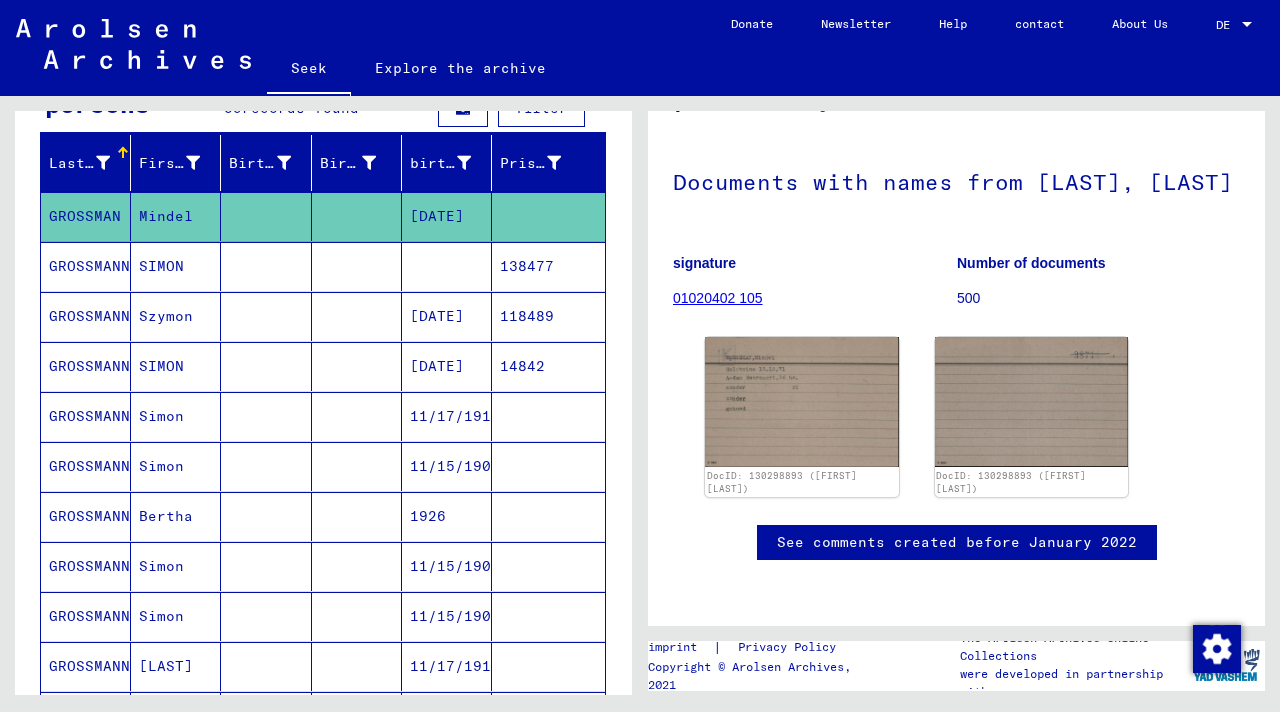 click at bounding box center (266, 316) 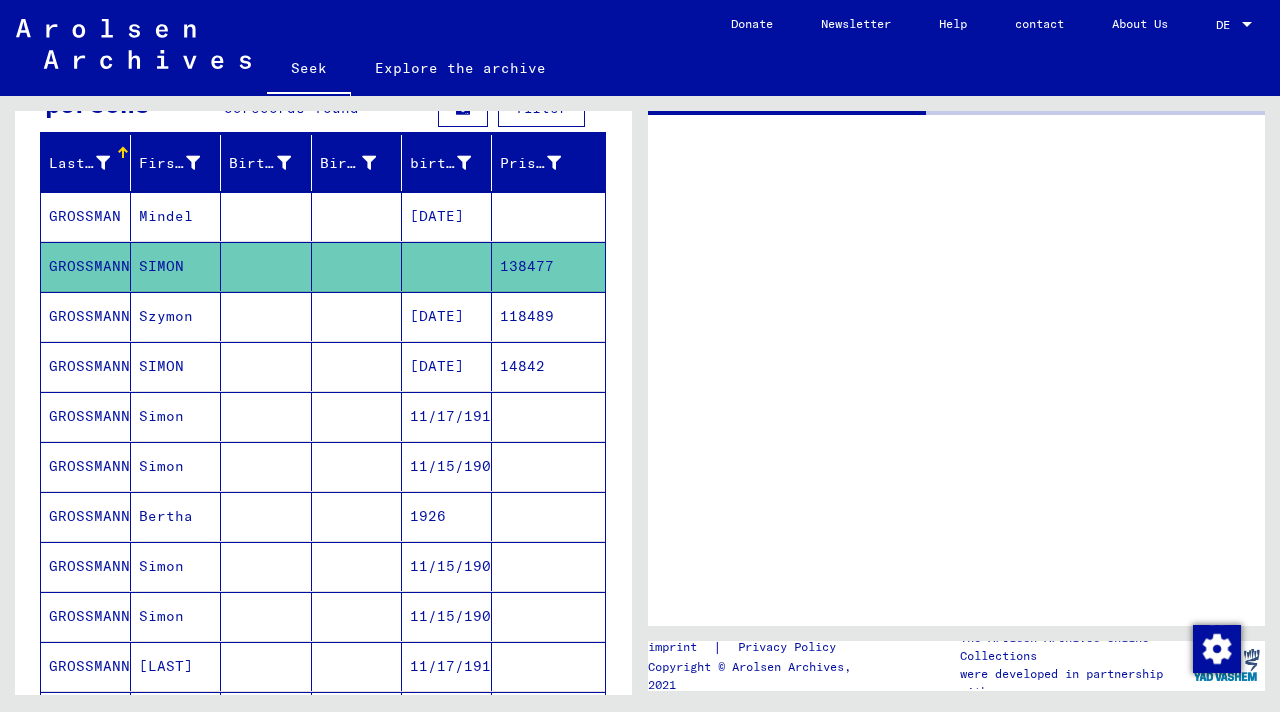 scroll, scrollTop: 0, scrollLeft: 0, axis: both 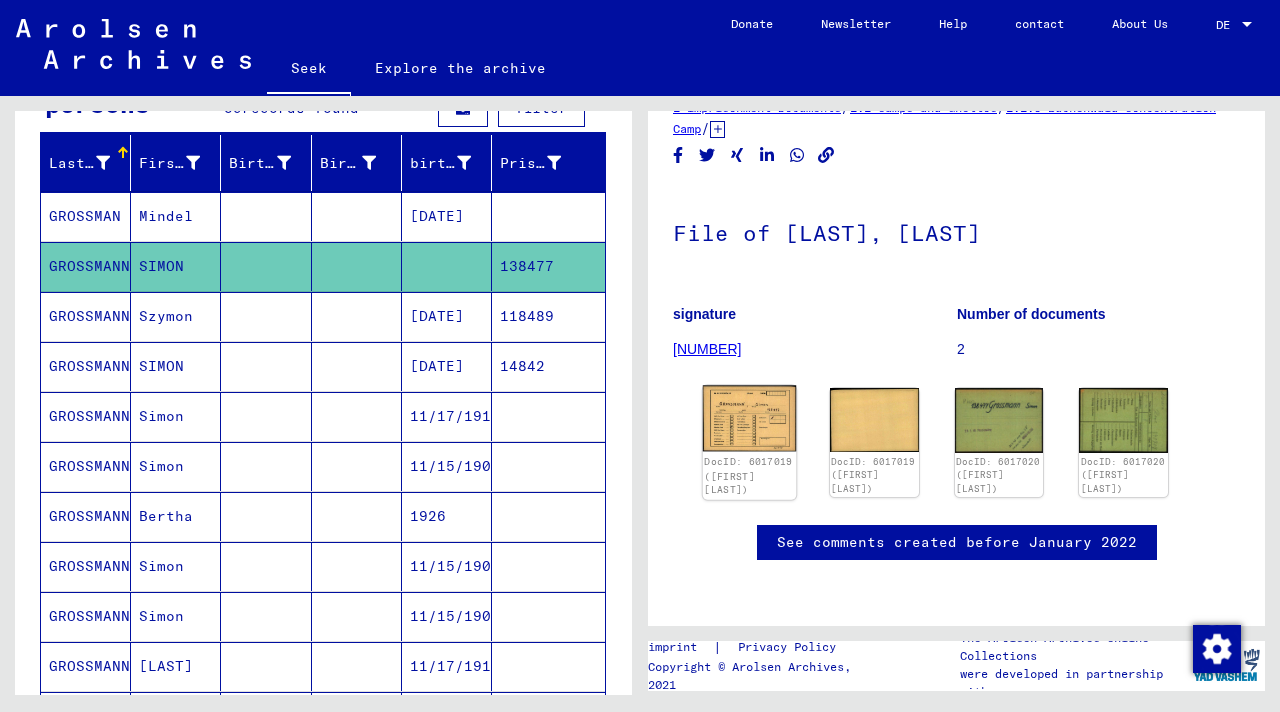 click 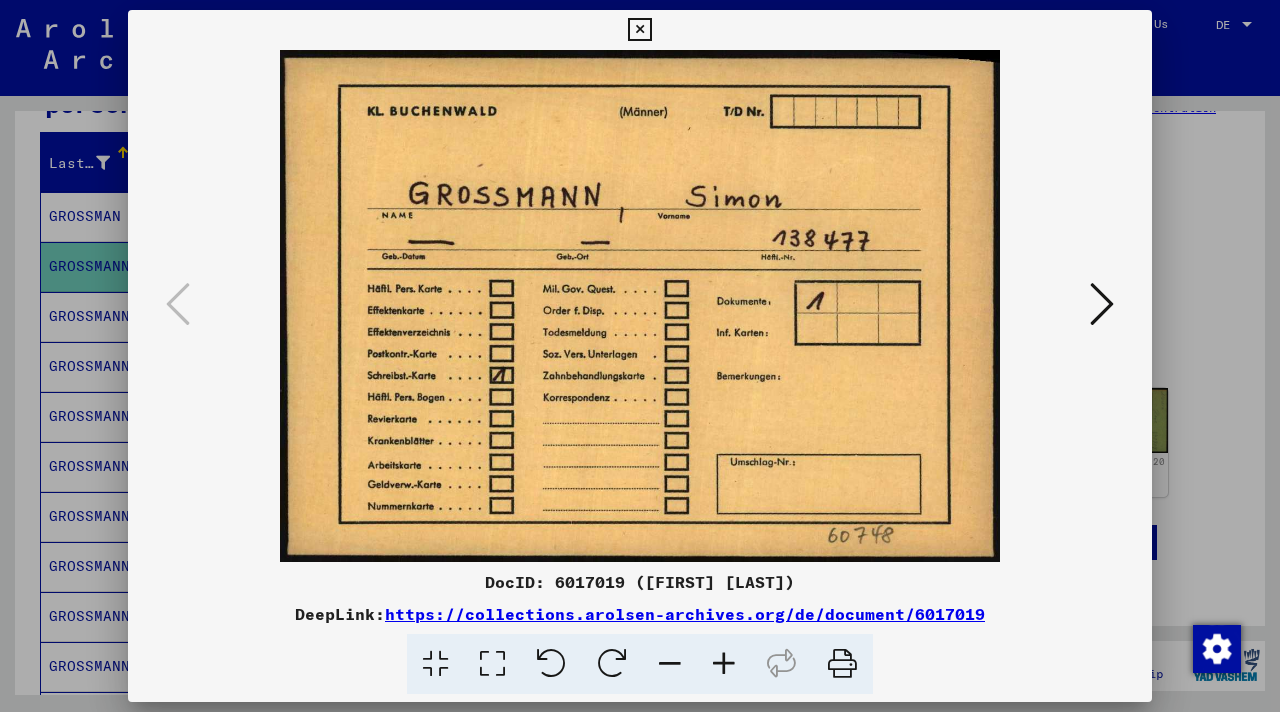 type 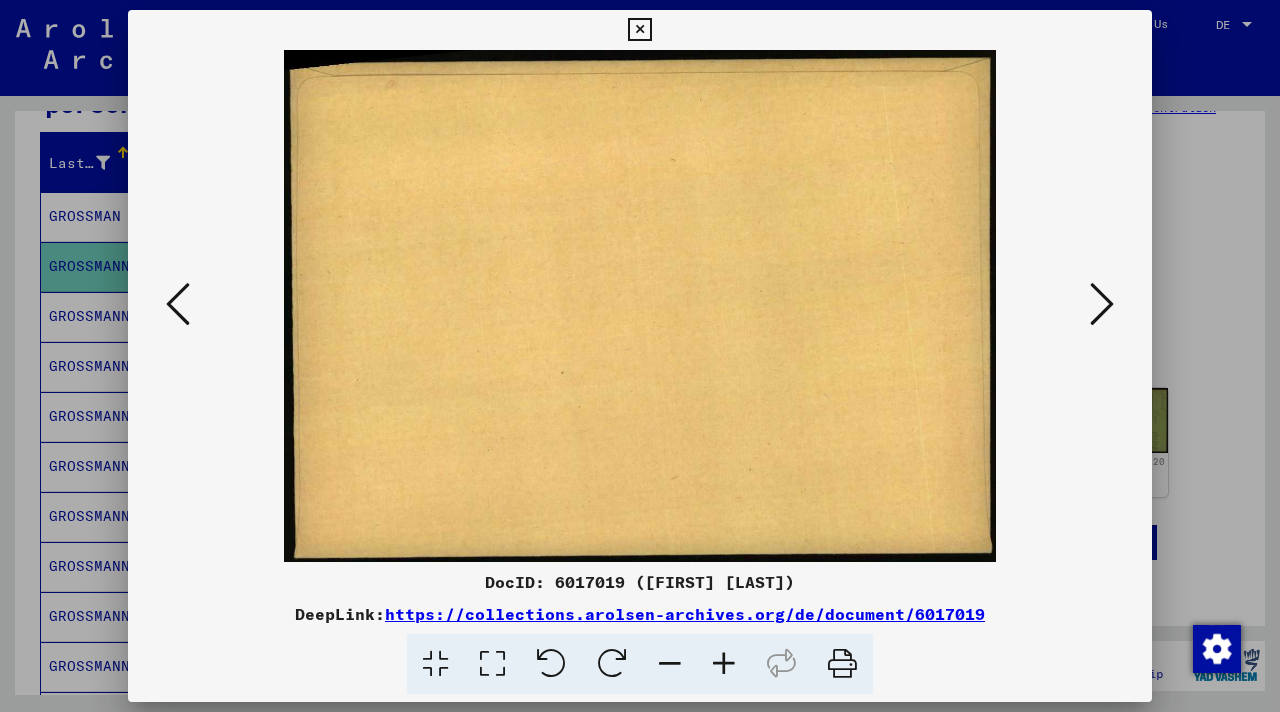 click at bounding box center [1102, 305] 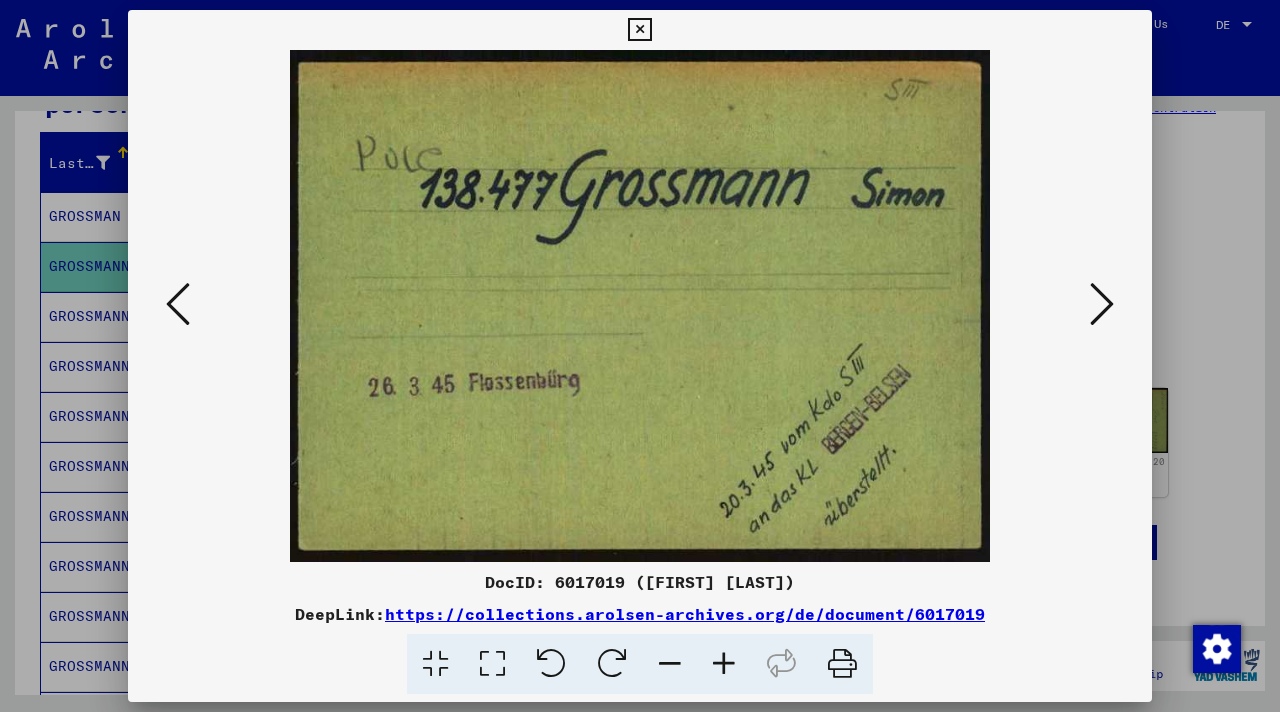 click at bounding box center [1102, 304] 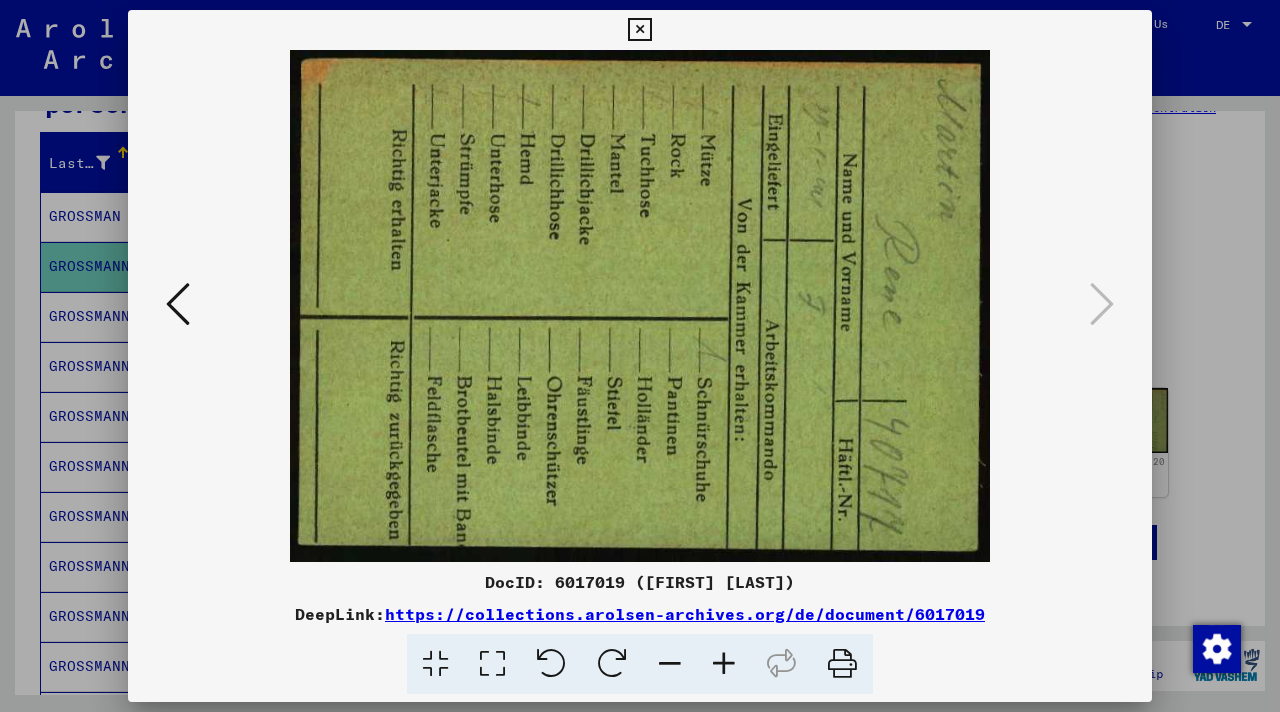 click at bounding box center (639, 30) 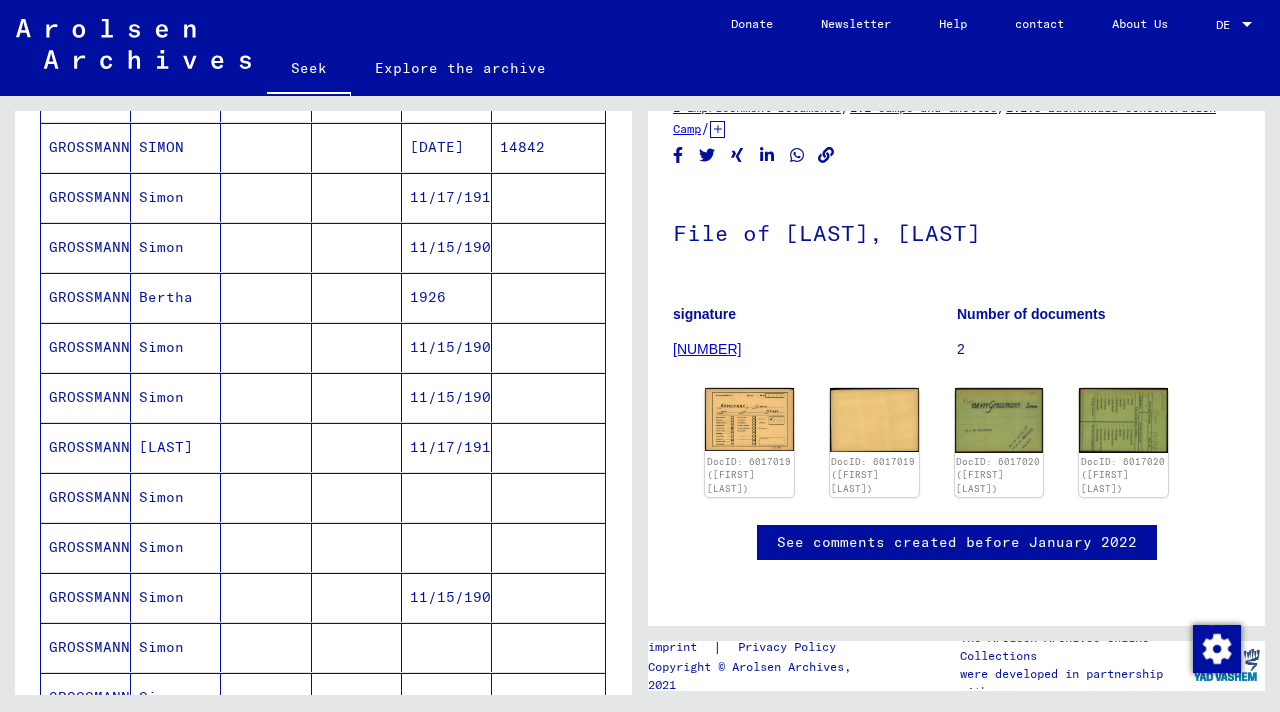 scroll, scrollTop: 476, scrollLeft: 0, axis: vertical 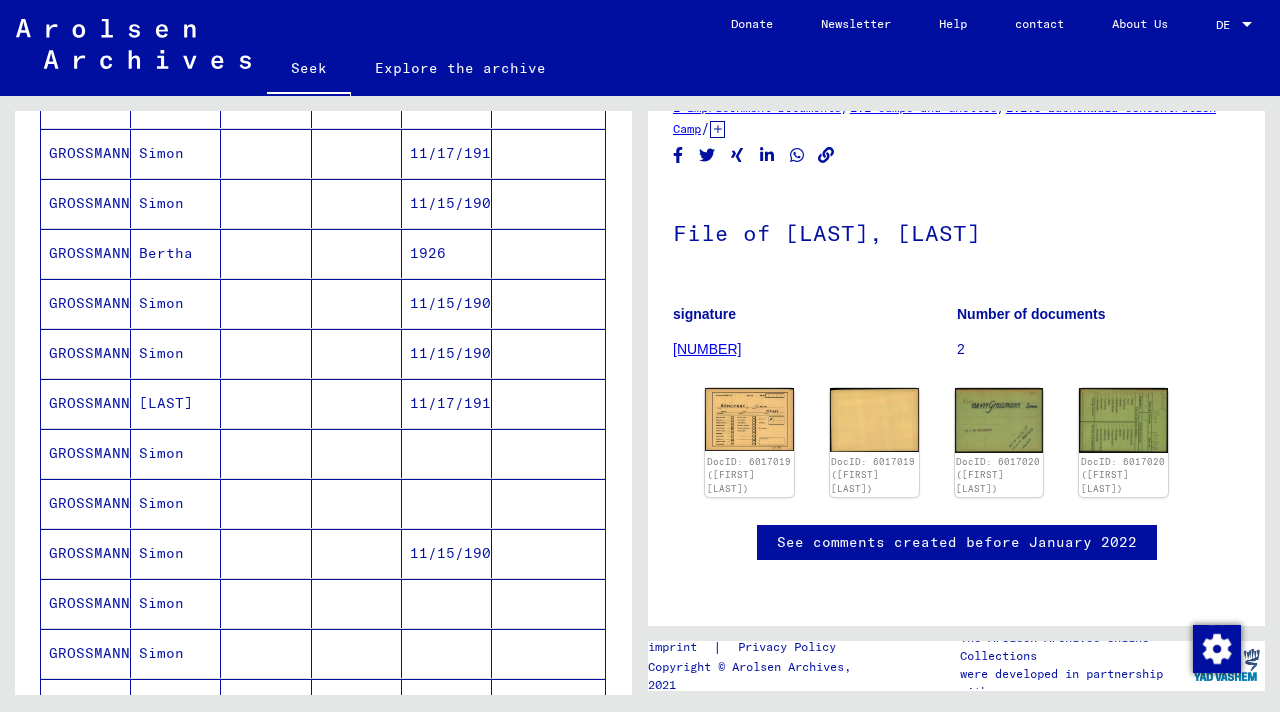 click at bounding box center (357, 503) 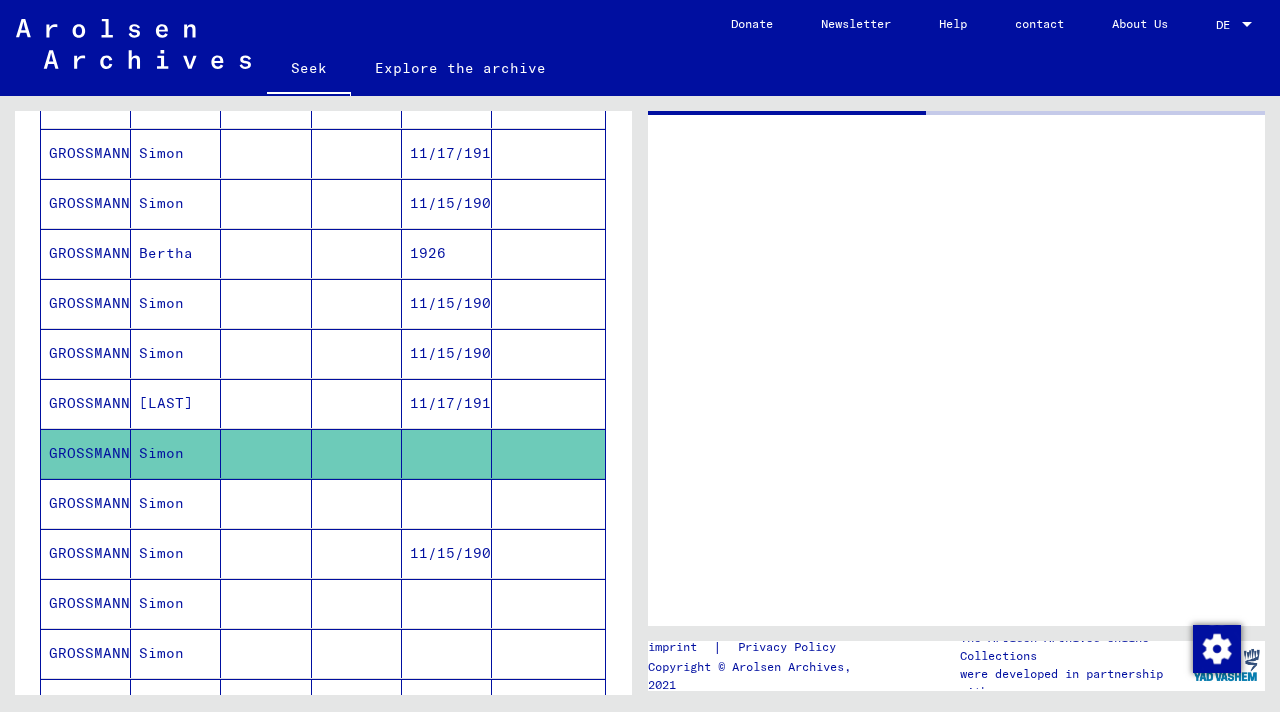 scroll, scrollTop: 0, scrollLeft: 0, axis: both 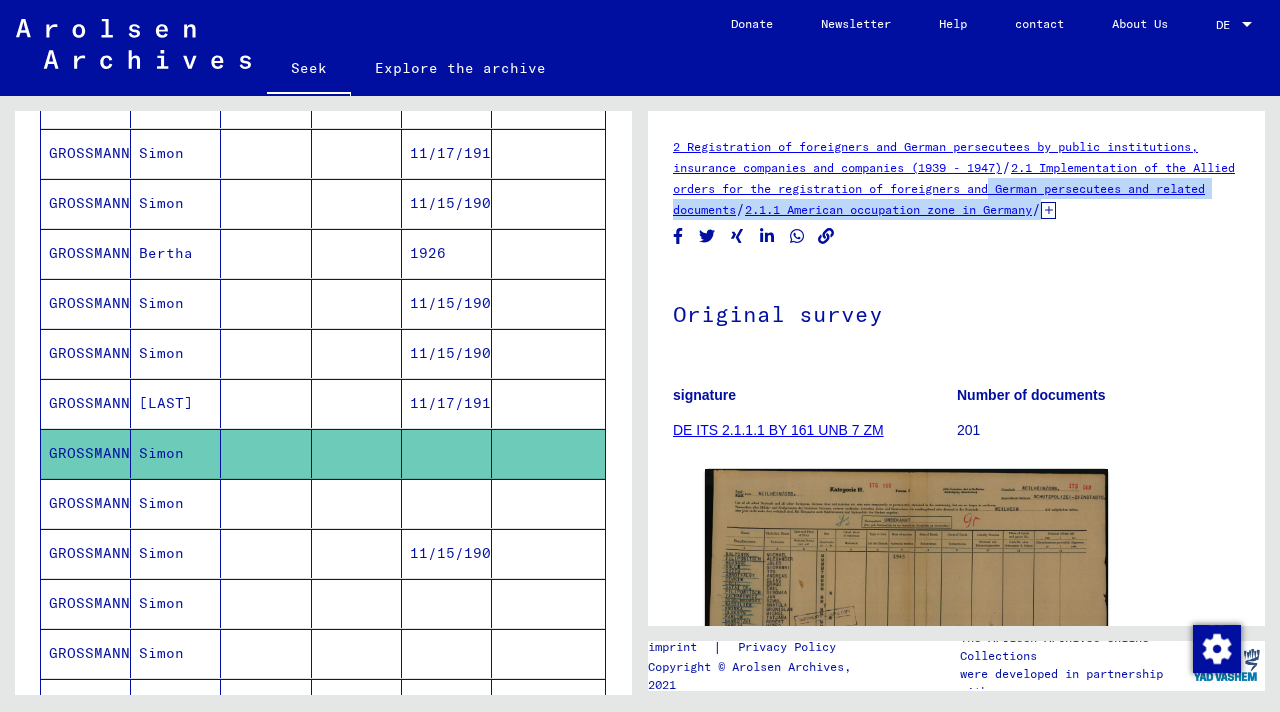 drag, startPoint x: 1272, startPoint y: 180, endPoint x: 1279, endPoint y: 259, distance: 79.30952 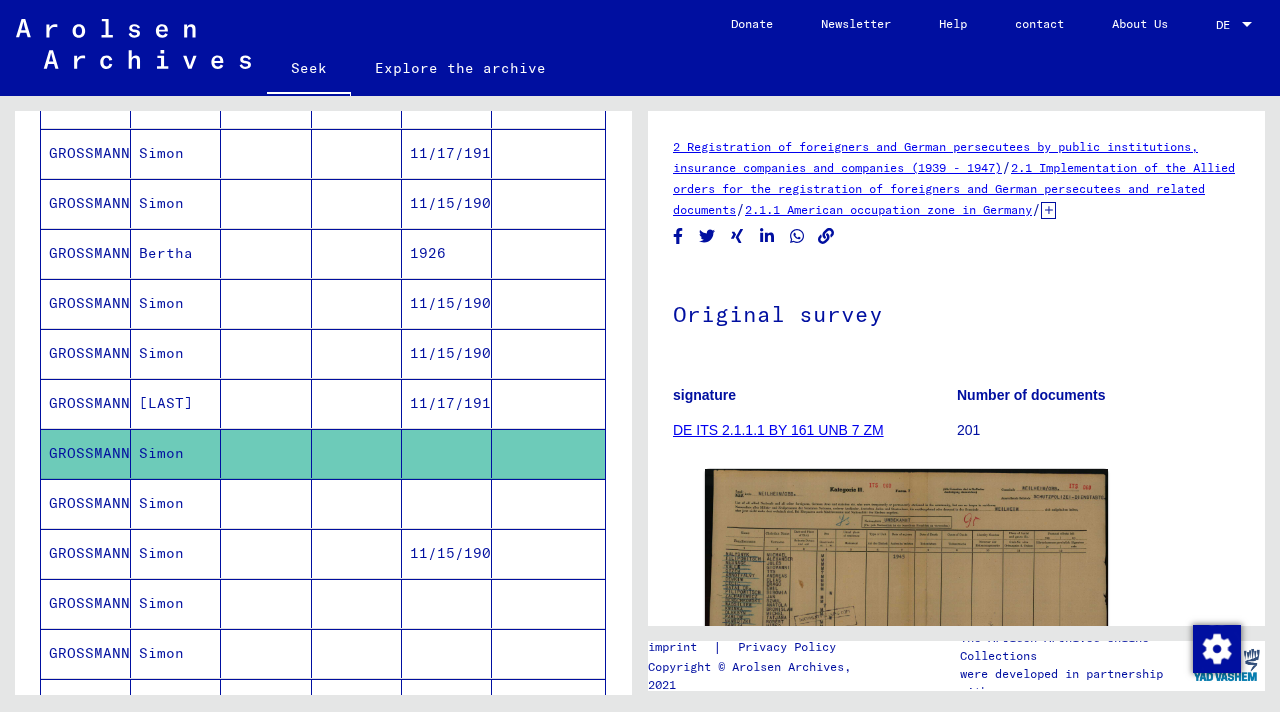 click on "Original survey" 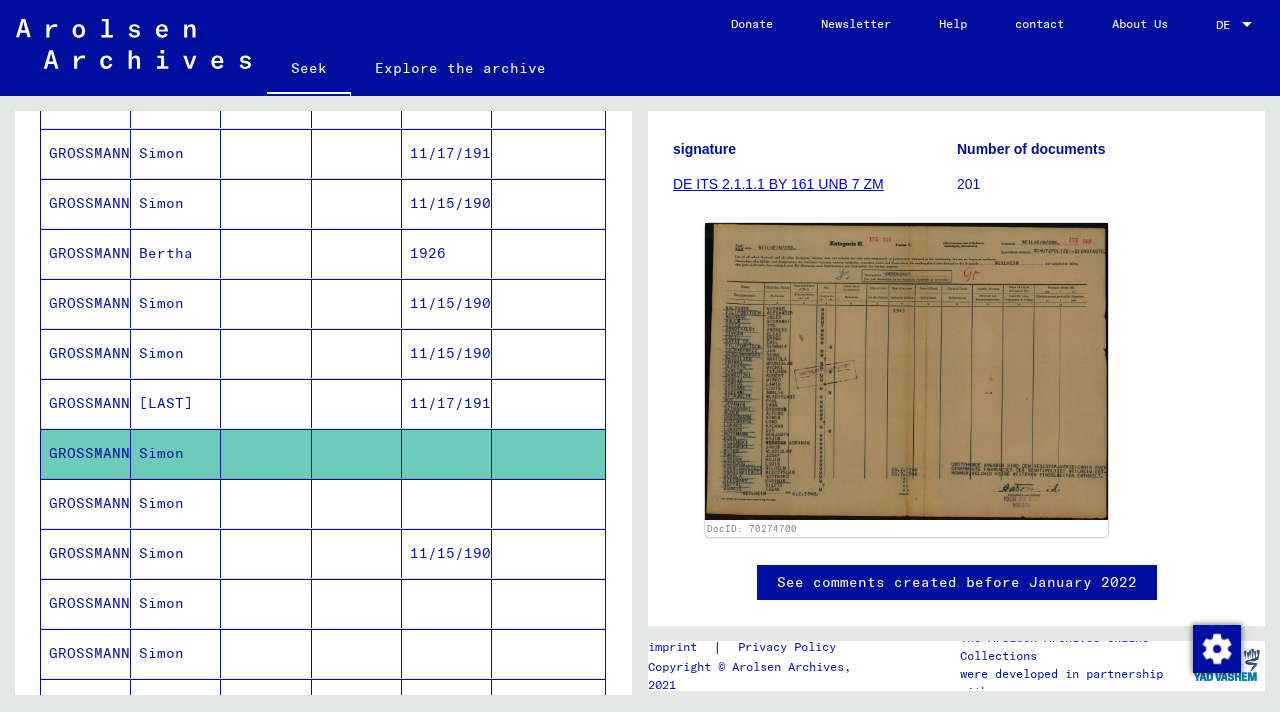 scroll, scrollTop: 322, scrollLeft: 0, axis: vertical 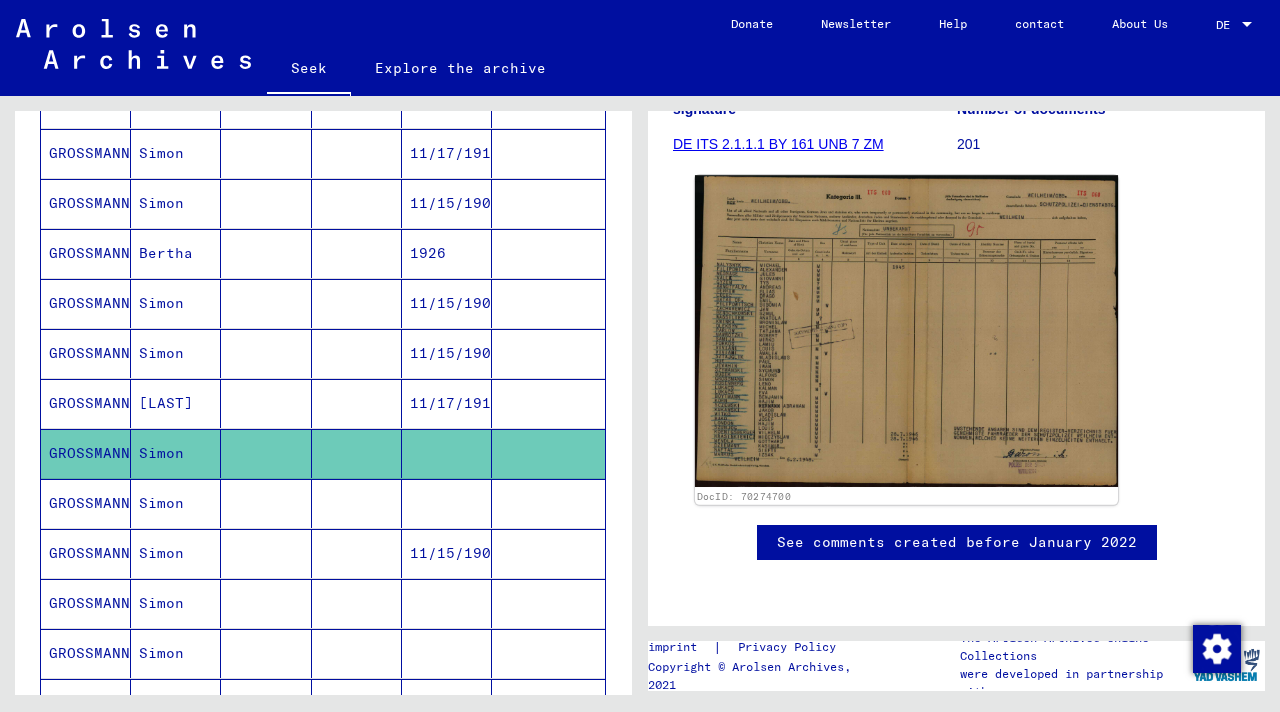 click 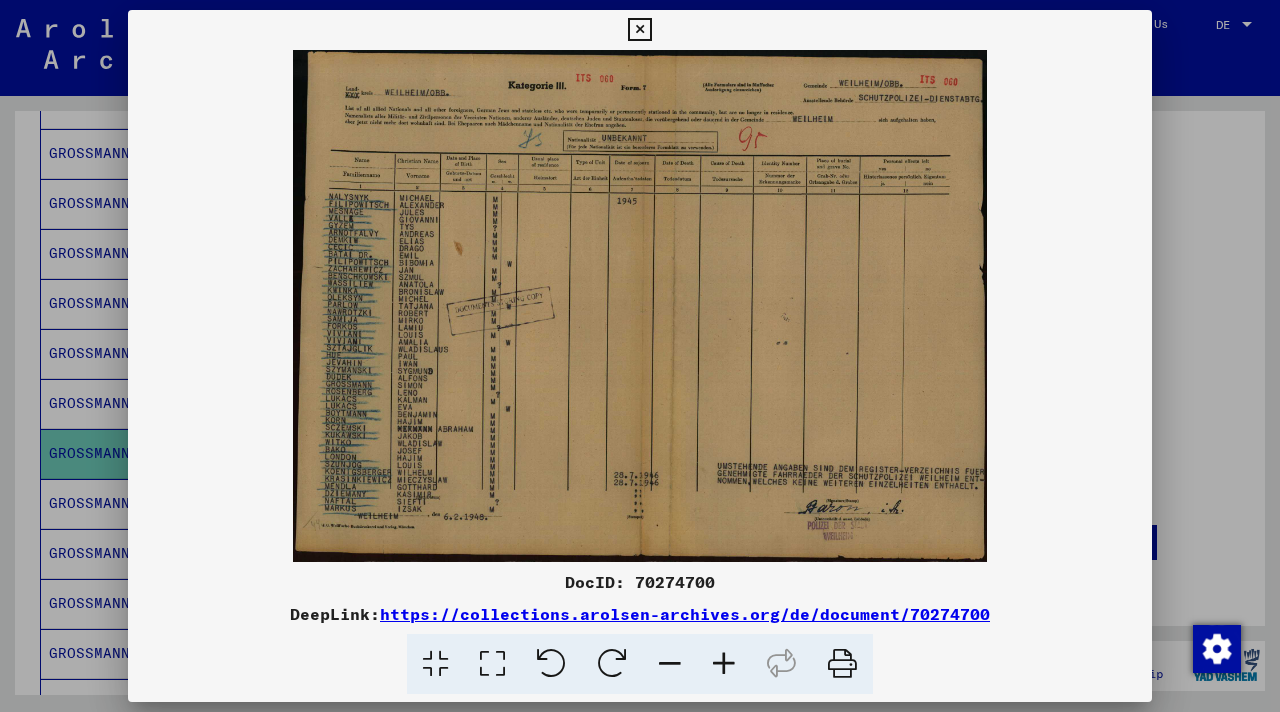 click at bounding box center [640, 356] 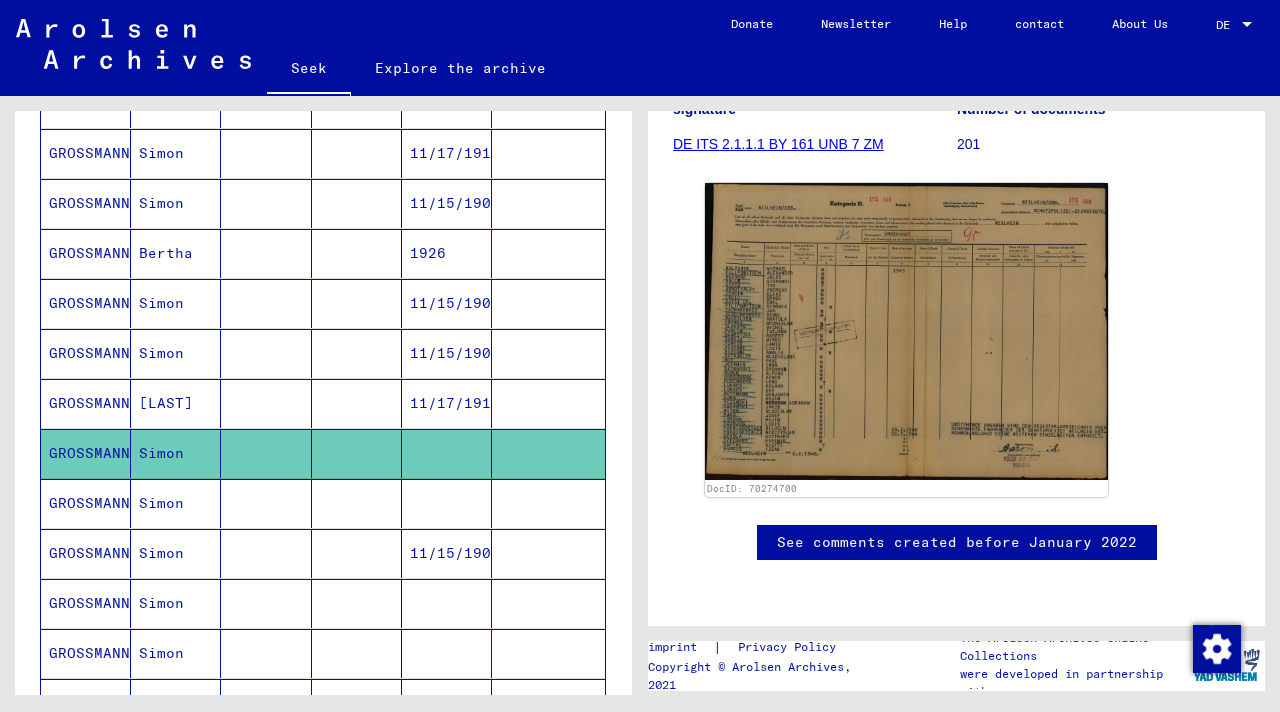 click at bounding box center (447, 553) 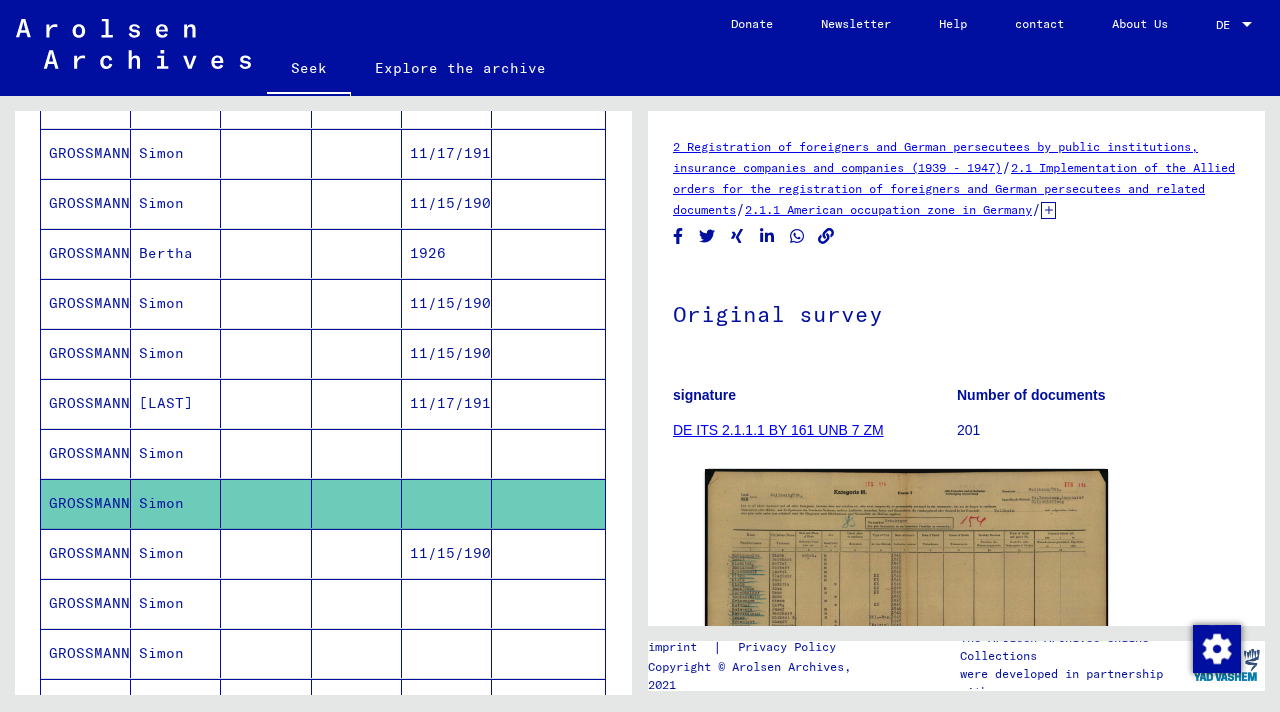 scroll, scrollTop: 0, scrollLeft: 0, axis: both 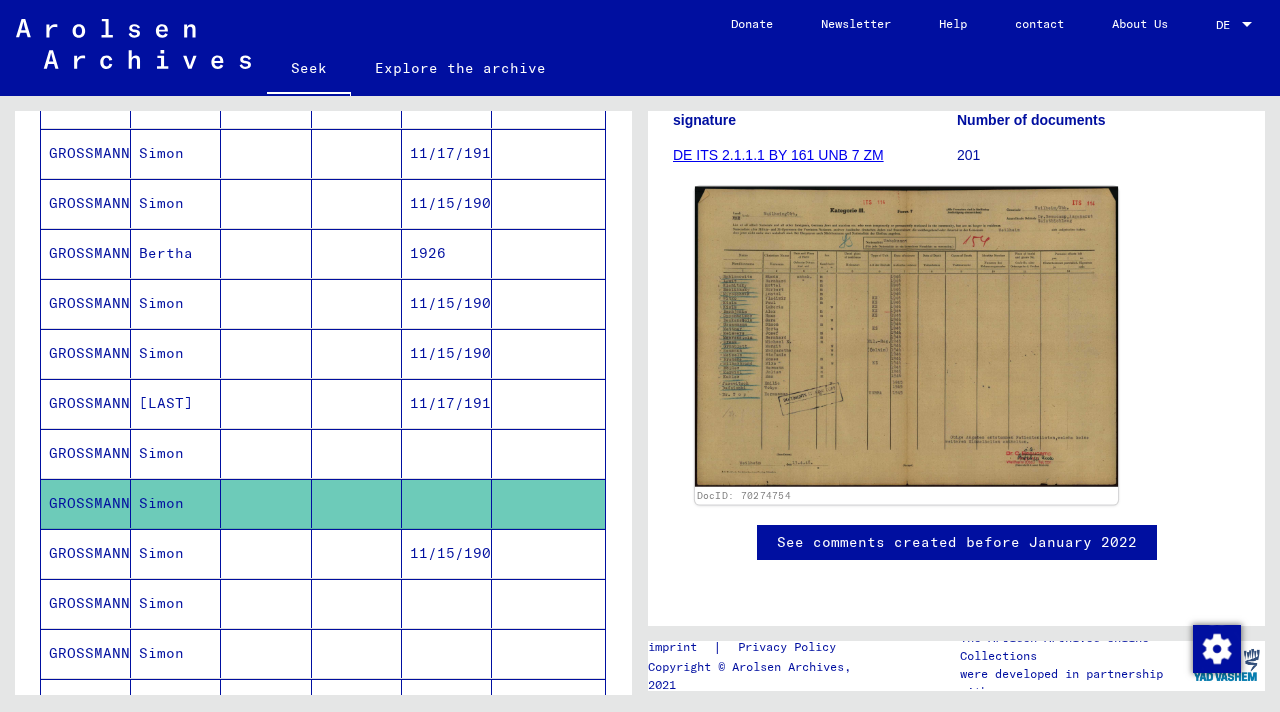 click 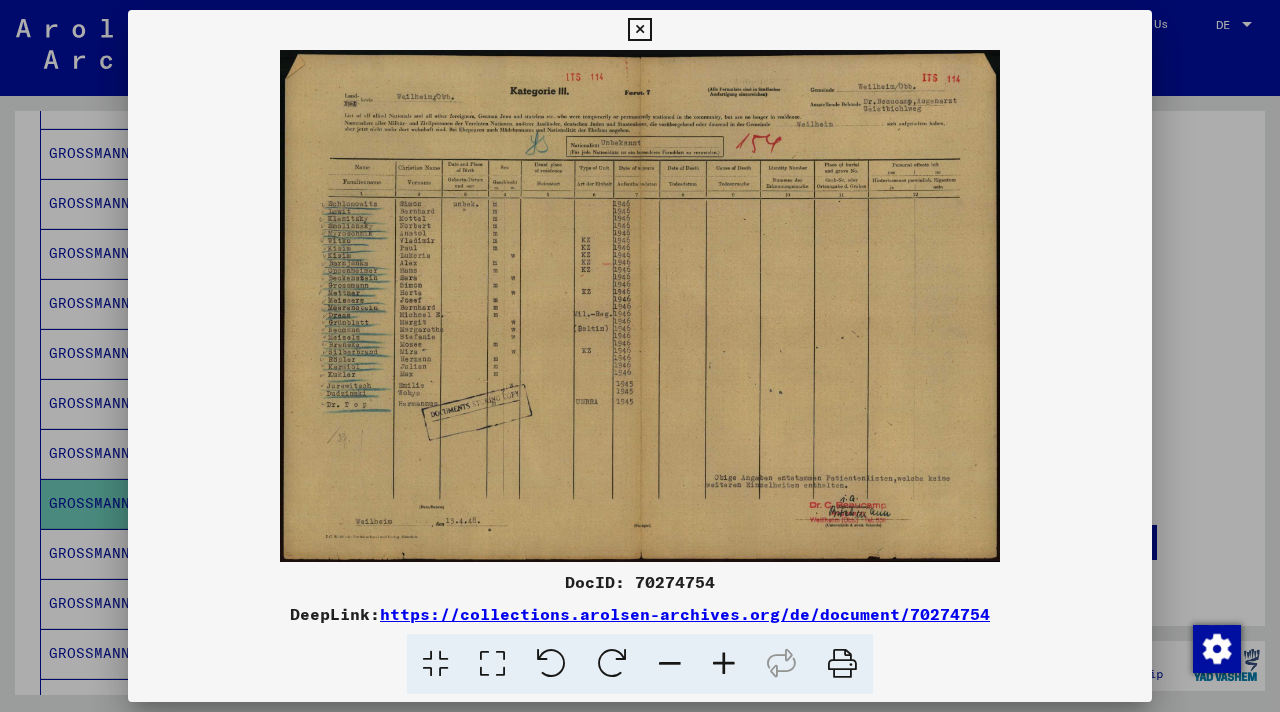 click at bounding box center [640, 356] 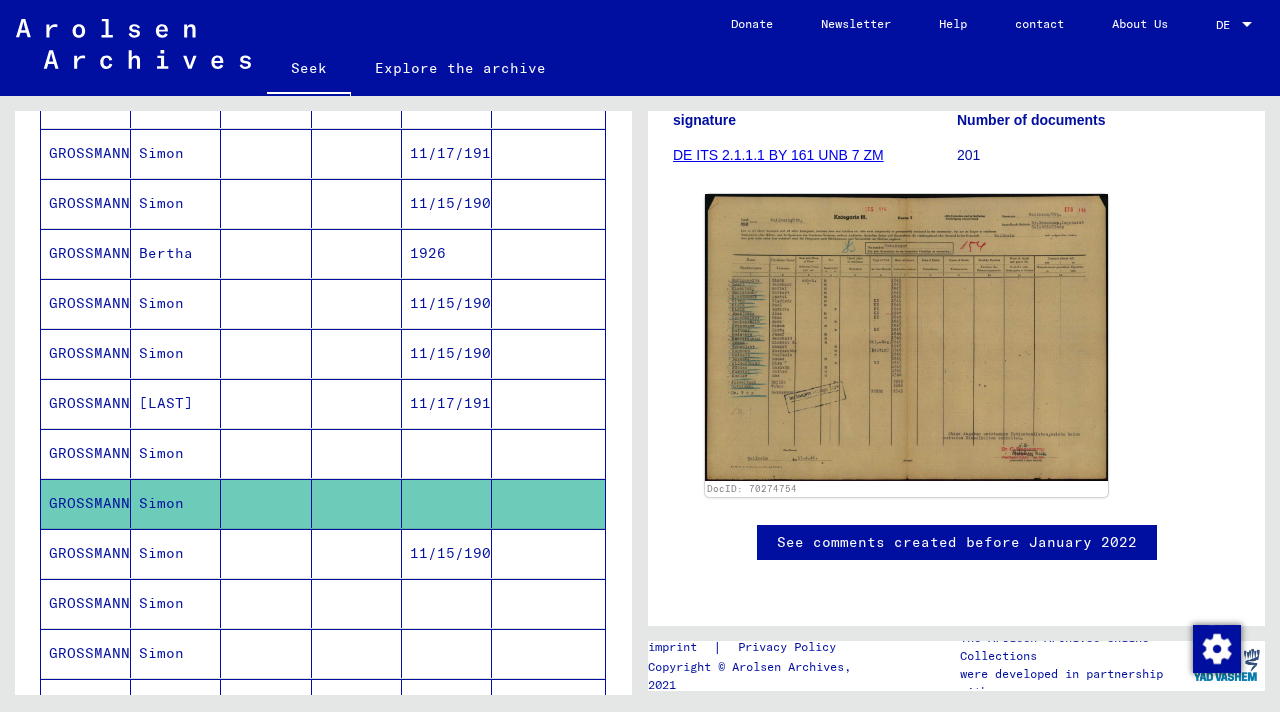 click at bounding box center [447, 653] 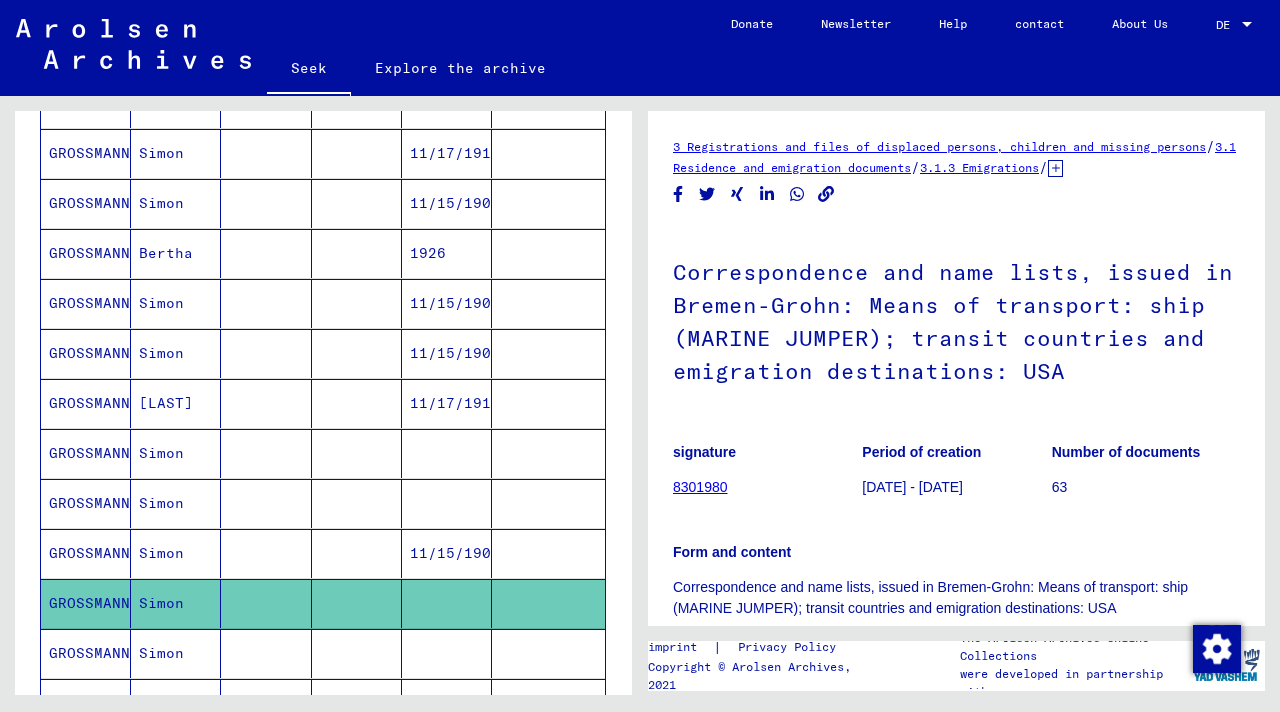 scroll, scrollTop: 0, scrollLeft: 0, axis: both 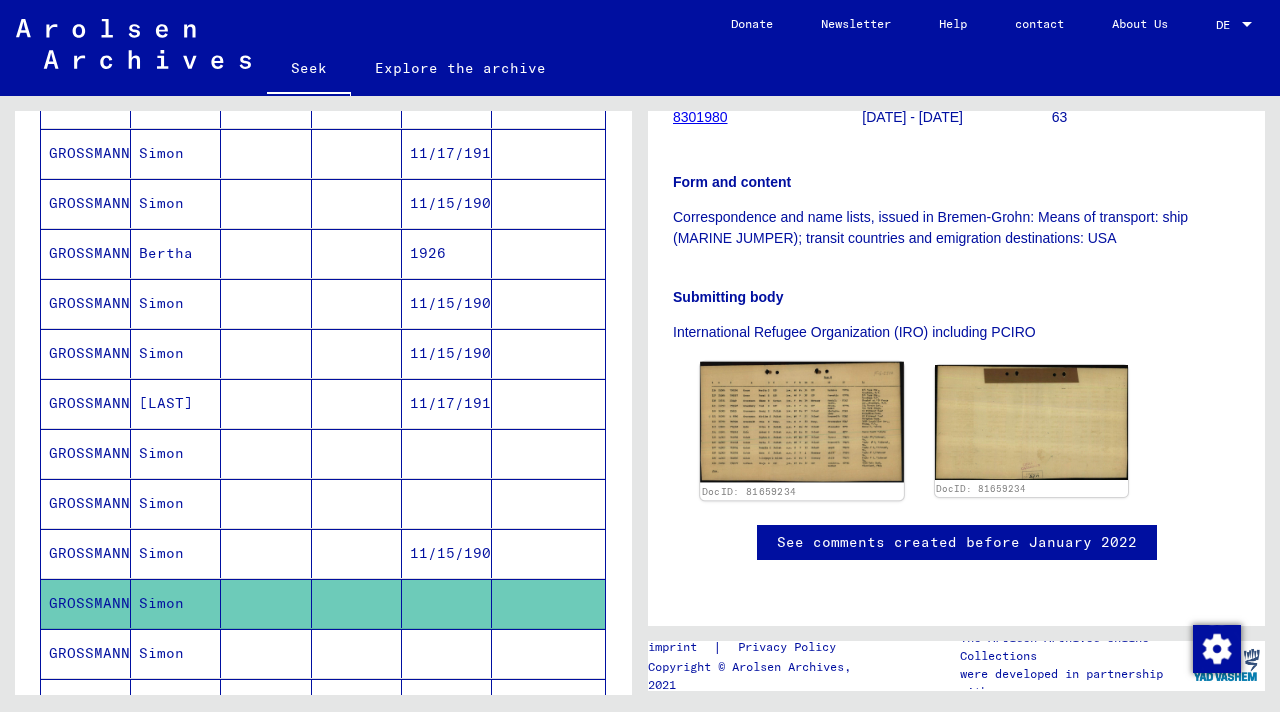click 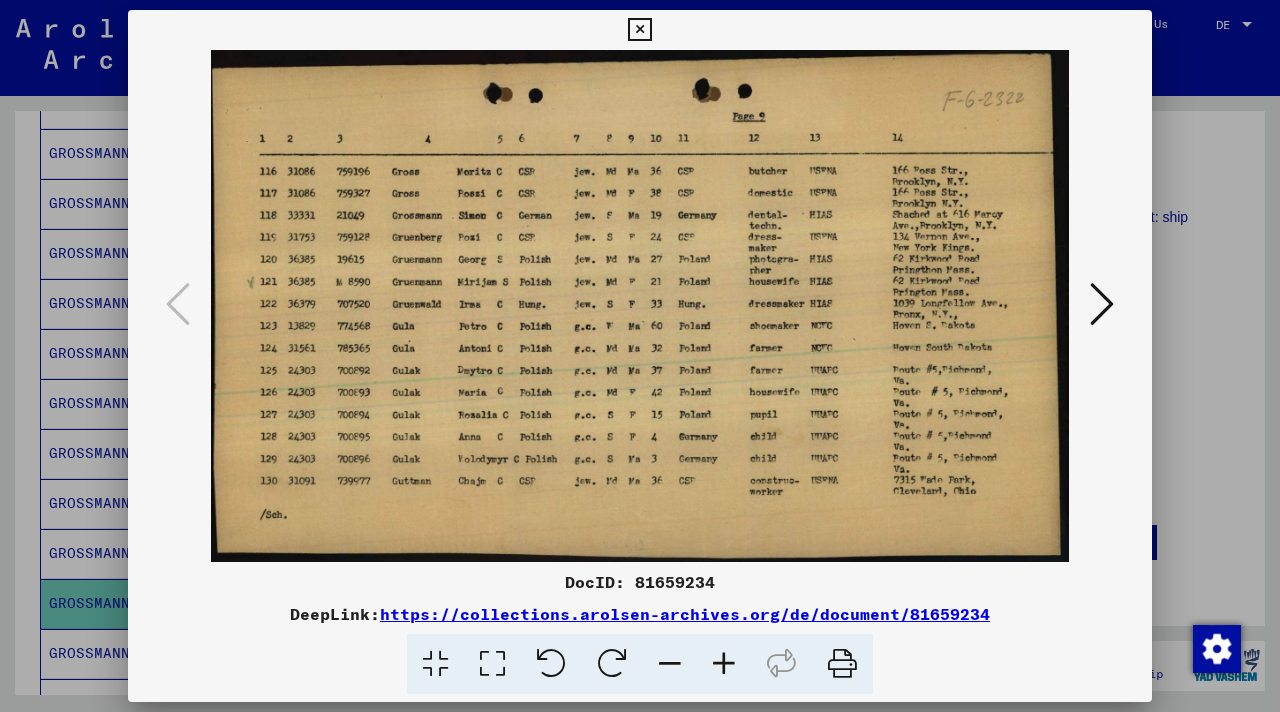 click at bounding box center (640, 356) 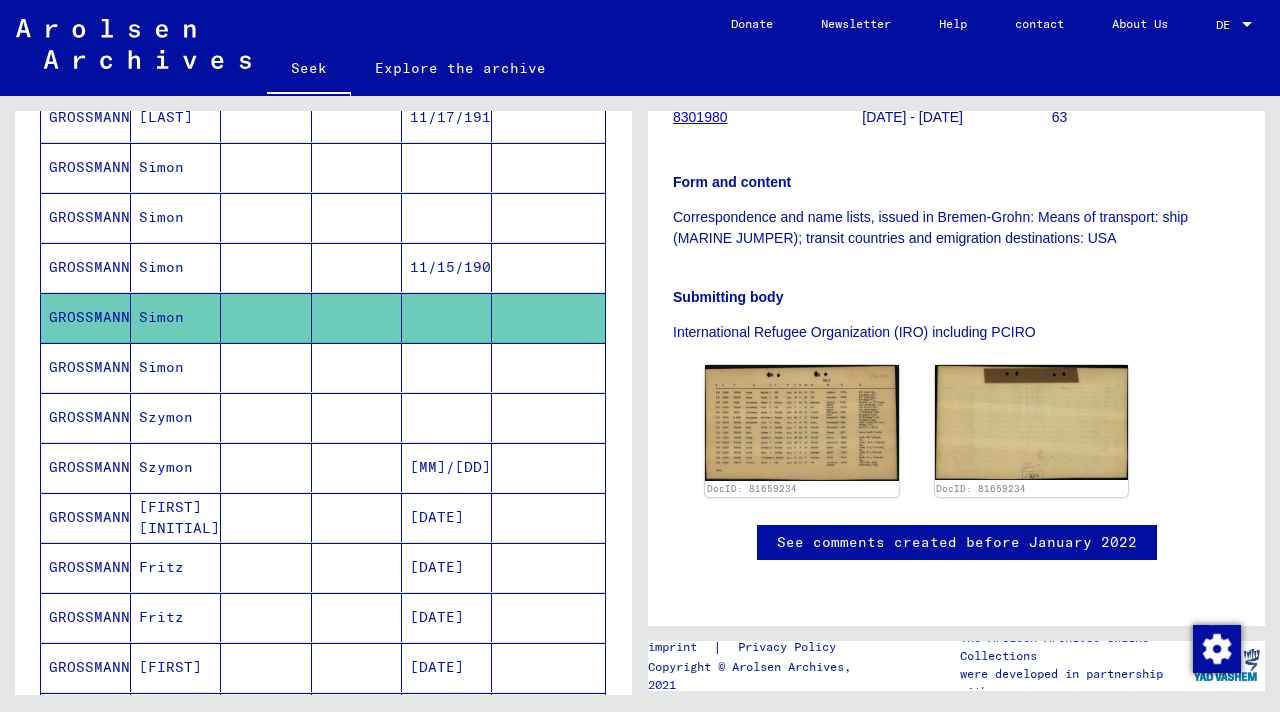 scroll, scrollTop: 770, scrollLeft: 0, axis: vertical 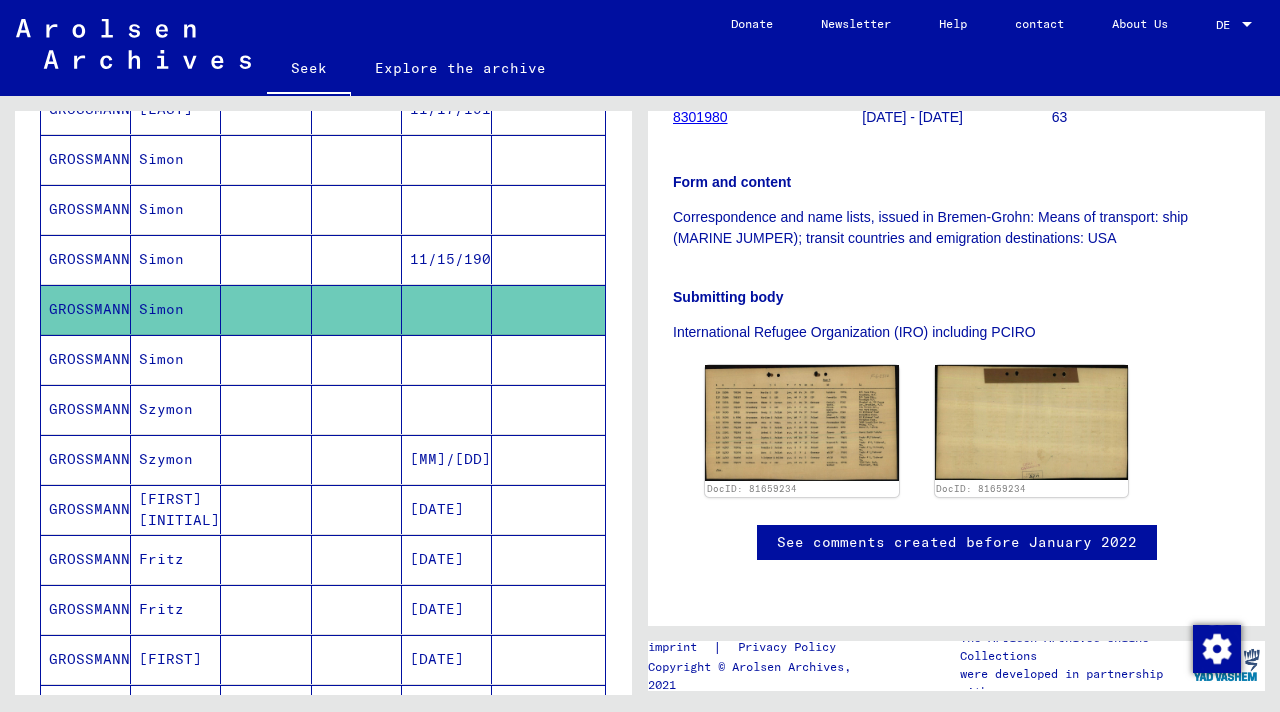 click on "Simon" at bounding box center [166, 409] 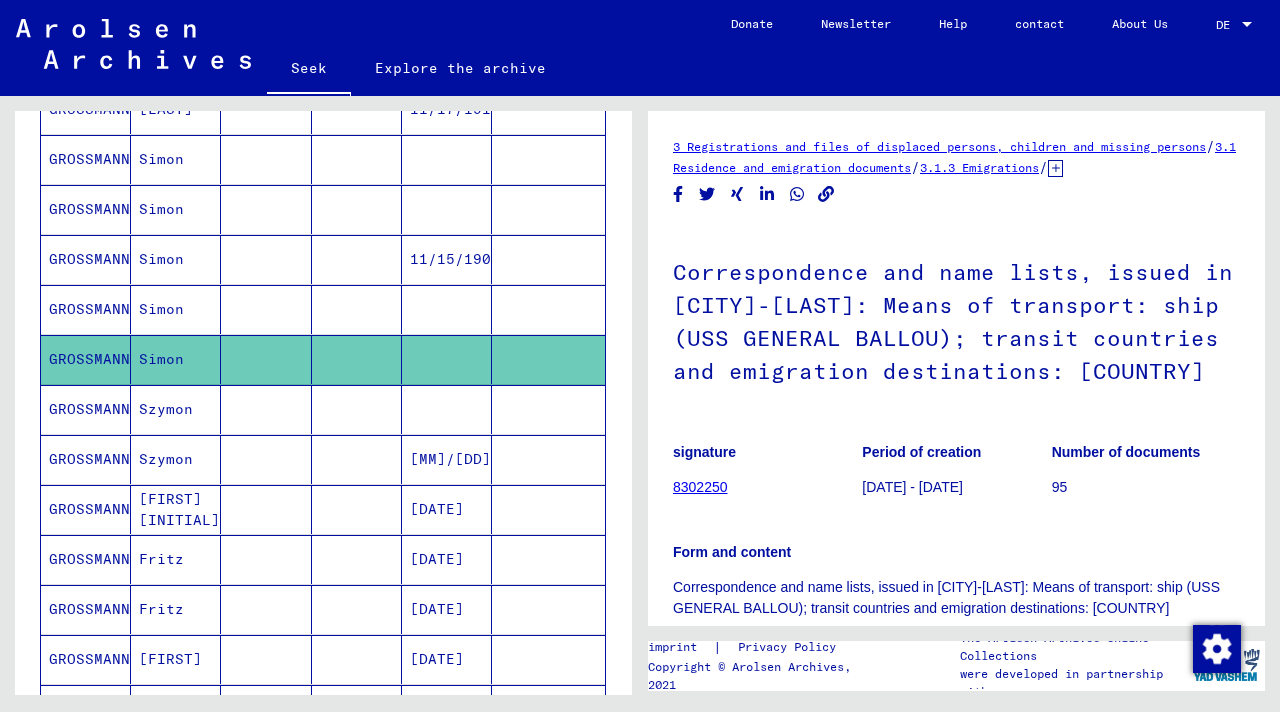 scroll, scrollTop: 0, scrollLeft: 0, axis: both 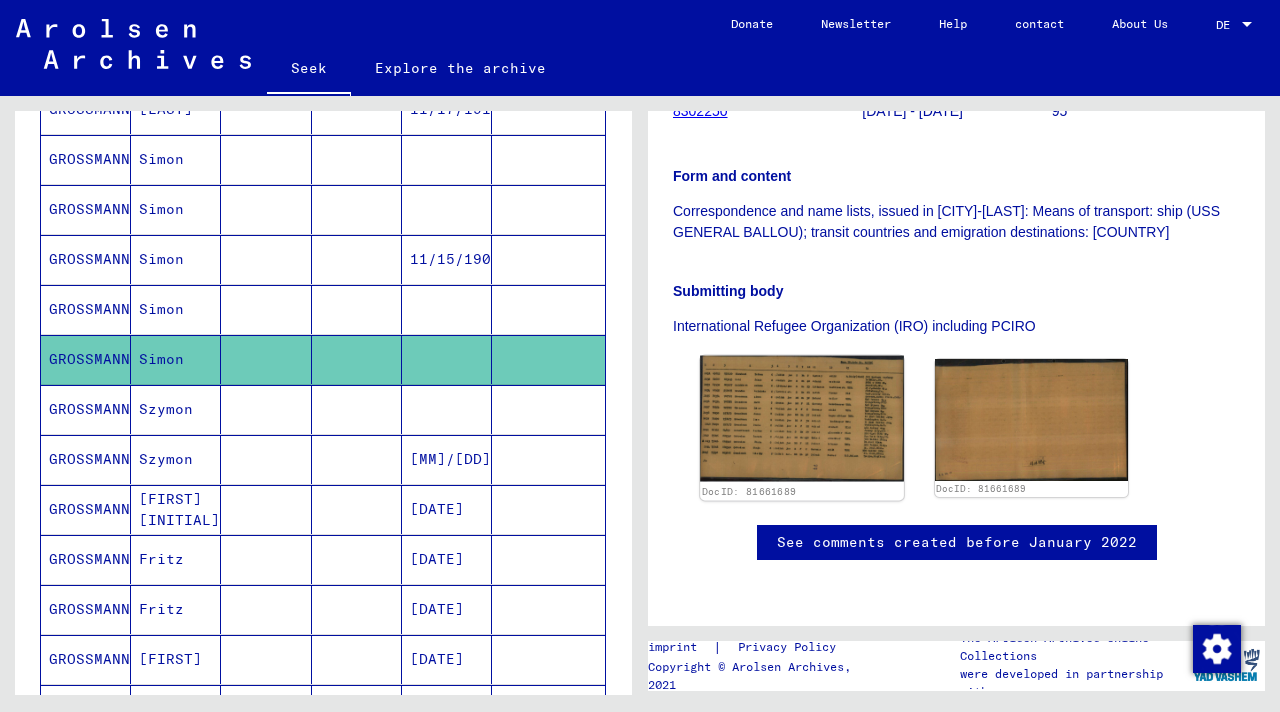 click 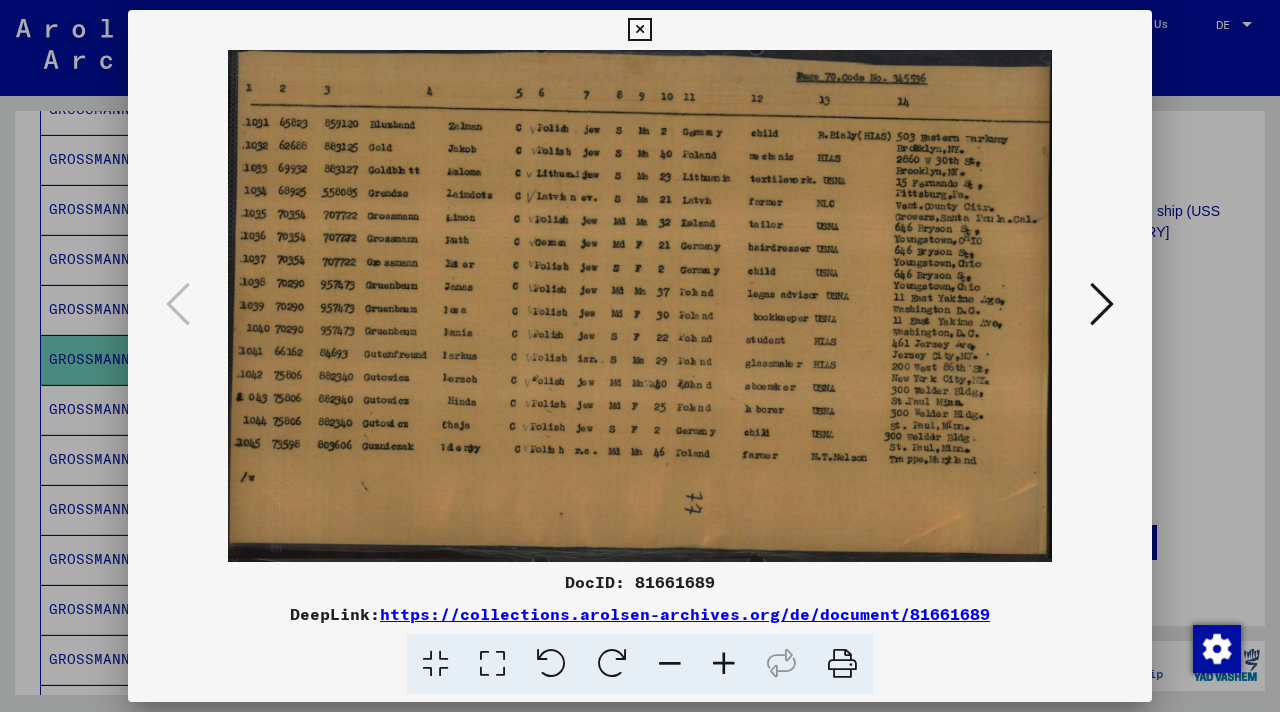 click at bounding box center (640, 356) 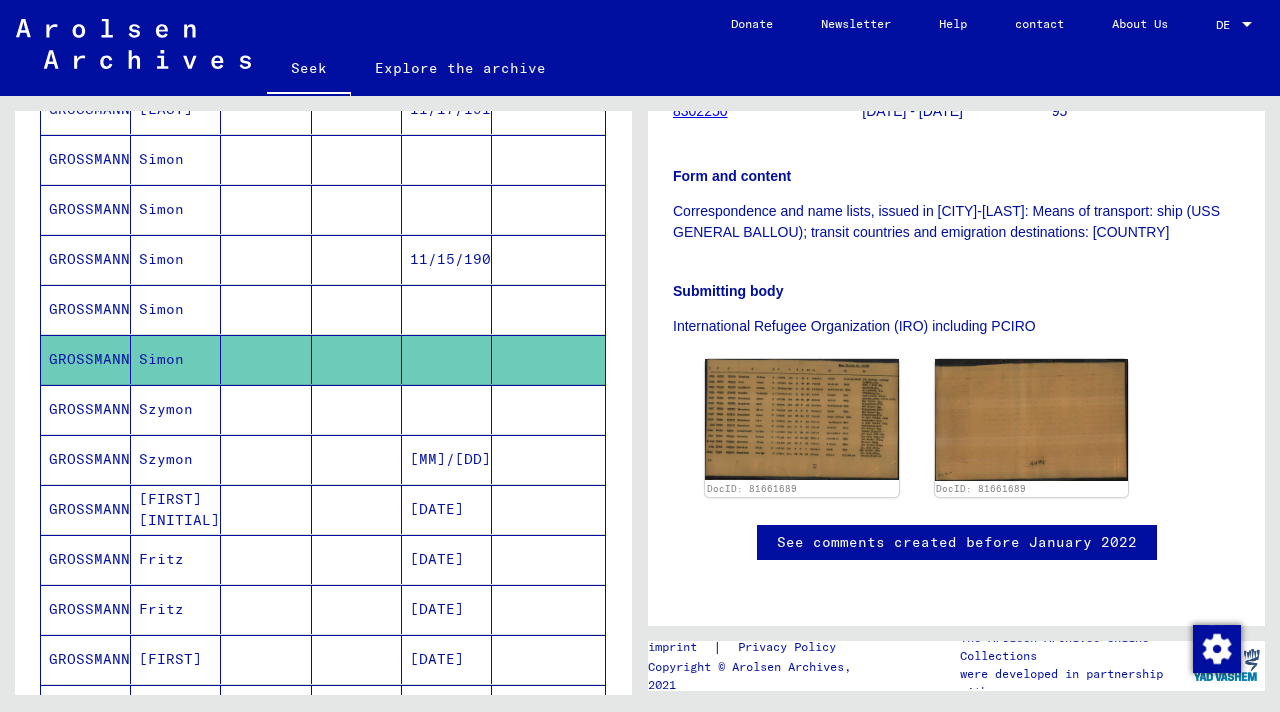 click at bounding box center [266, 459] 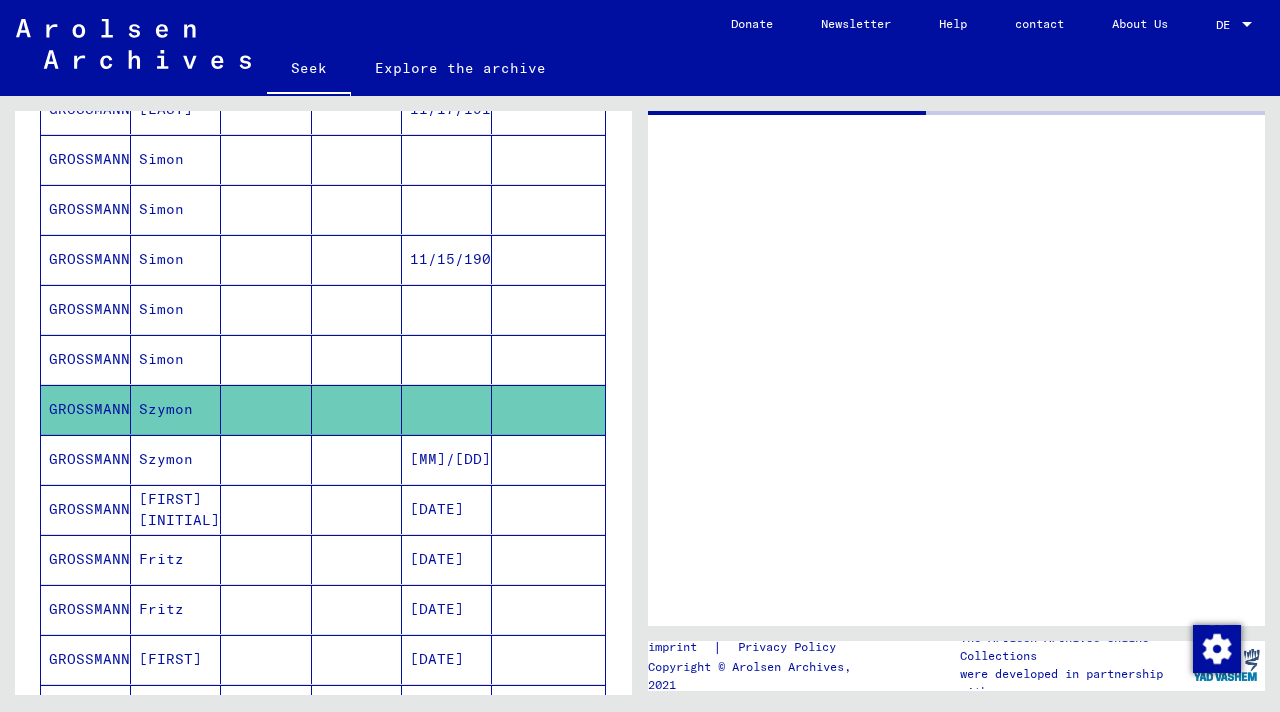 scroll, scrollTop: 0, scrollLeft: 0, axis: both 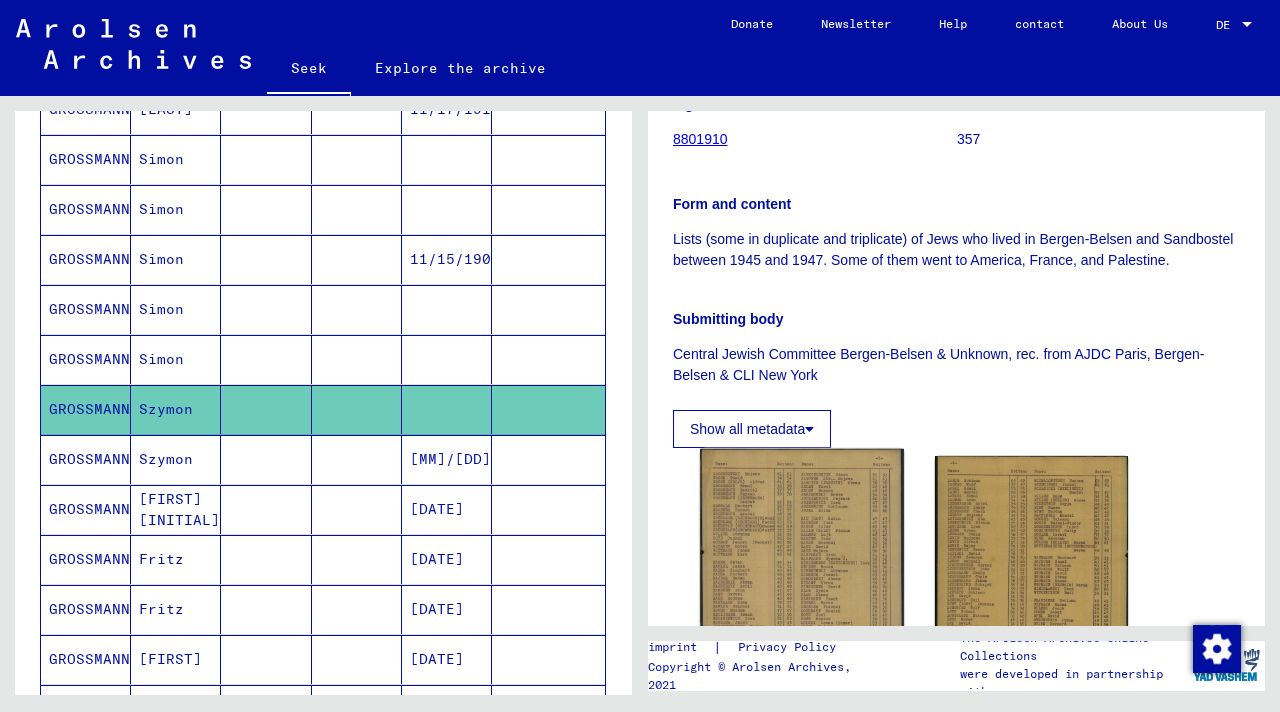click 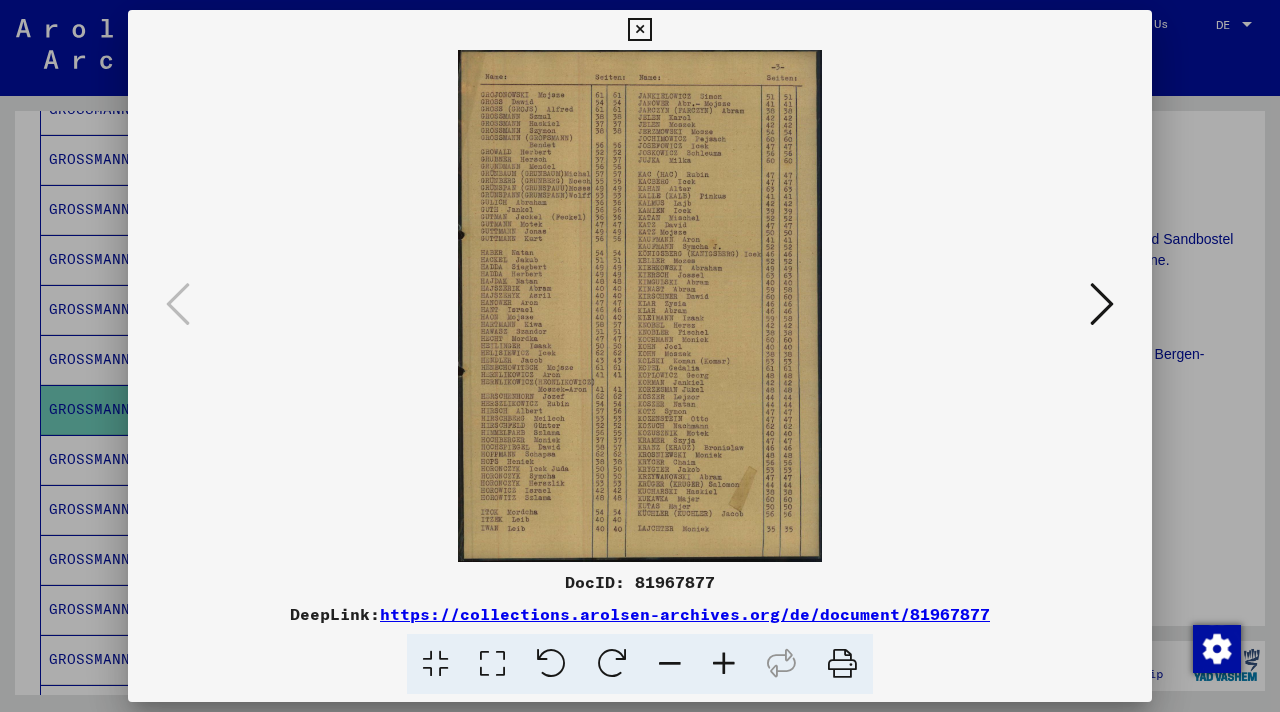 click at bounding box center [640, 356] 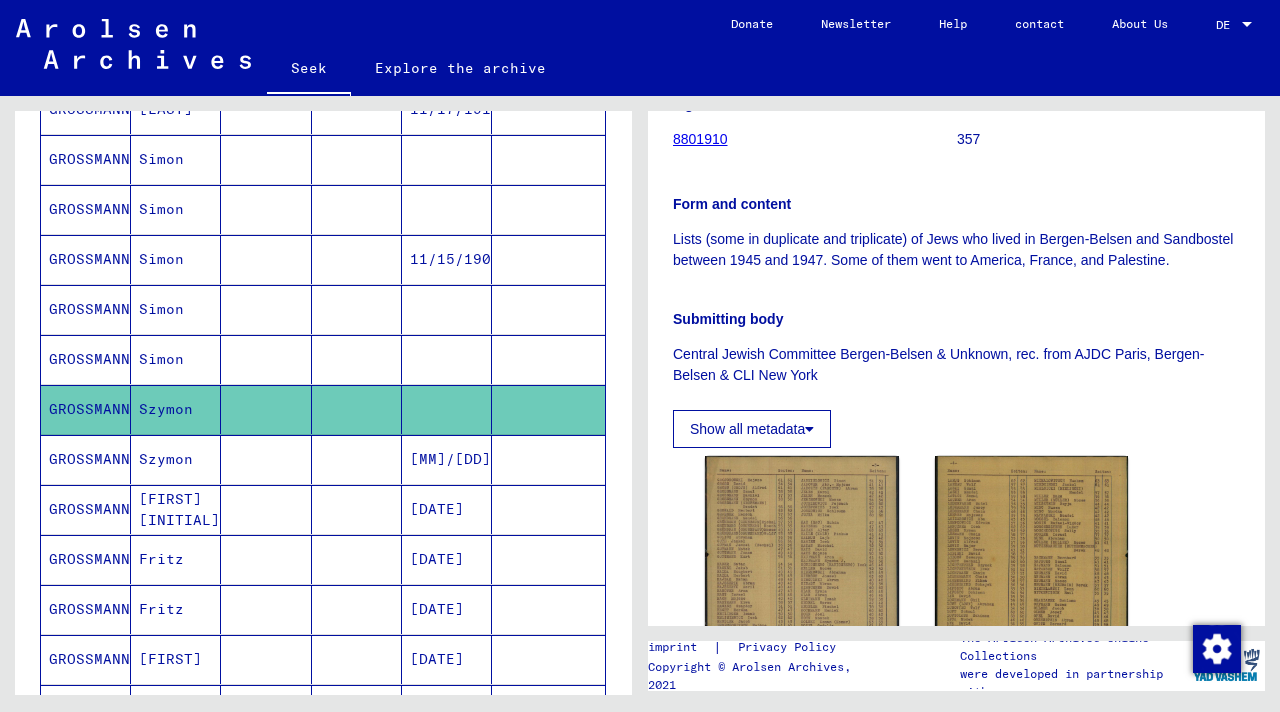 click on "[DATE]" at bounding box center [447, 559] 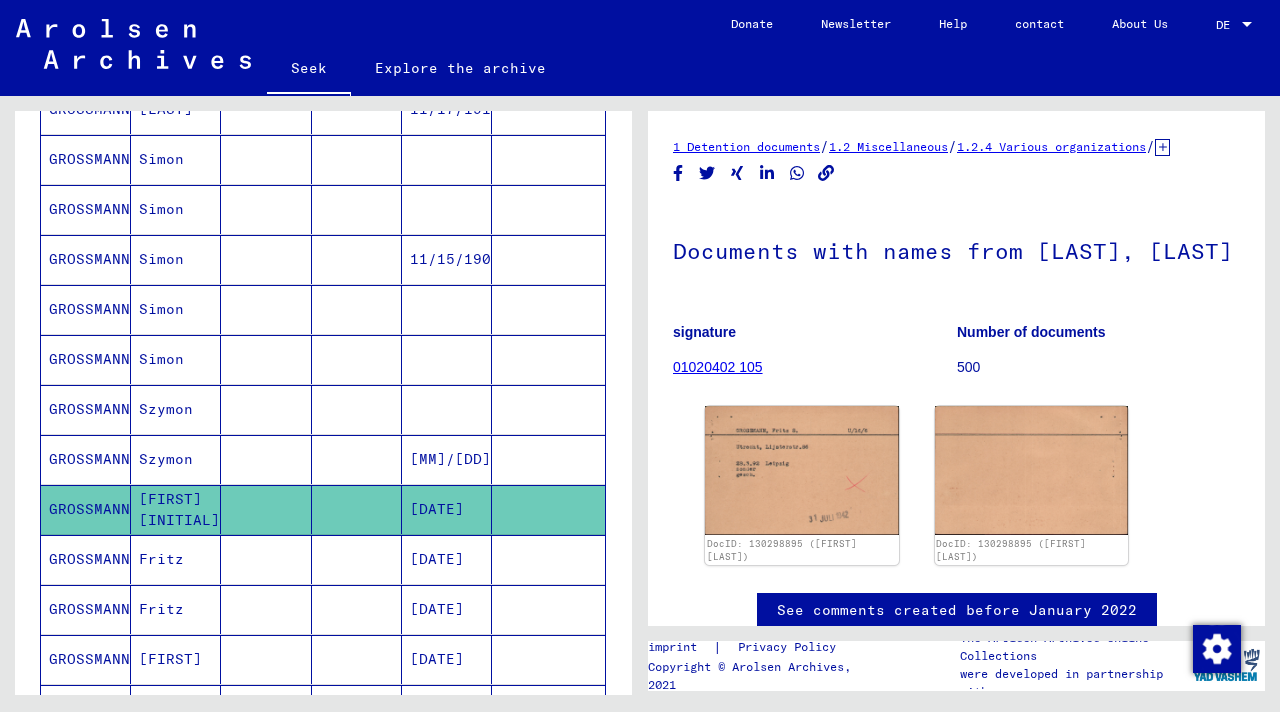 scroll, scrollTop: 0, scrollLeft: 0, axis: both 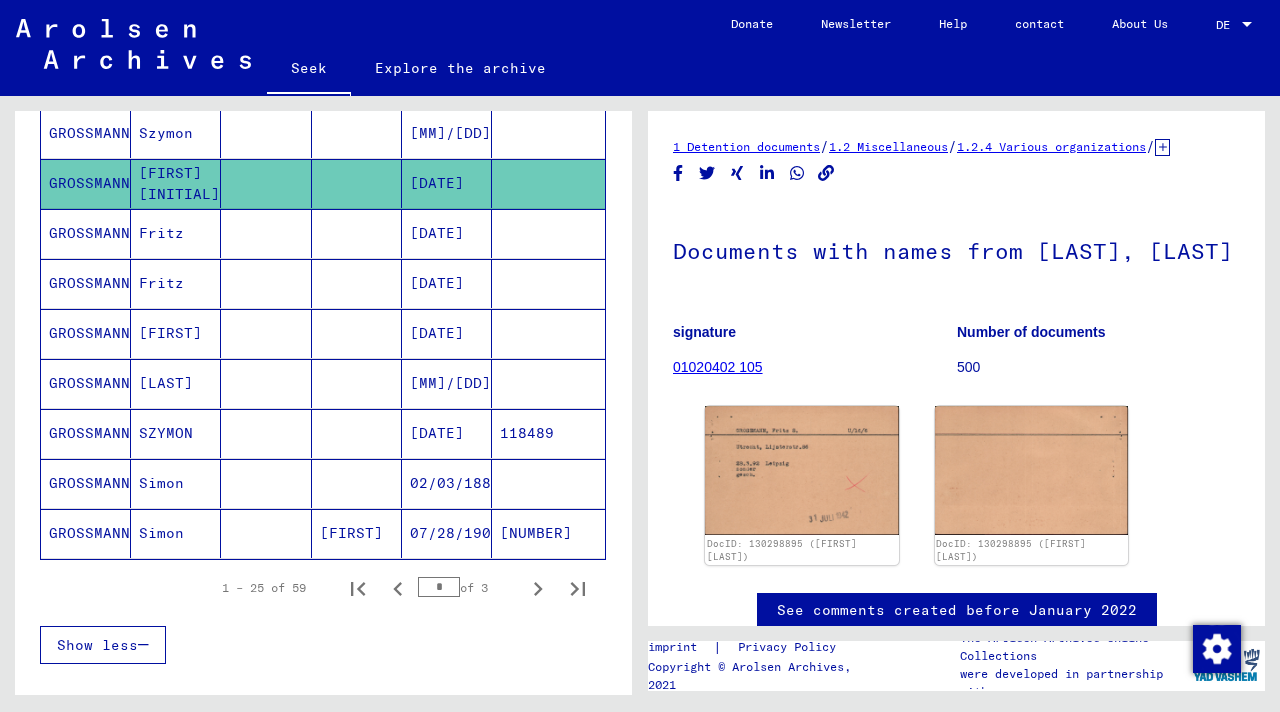 click at bounding box center (357, 483) 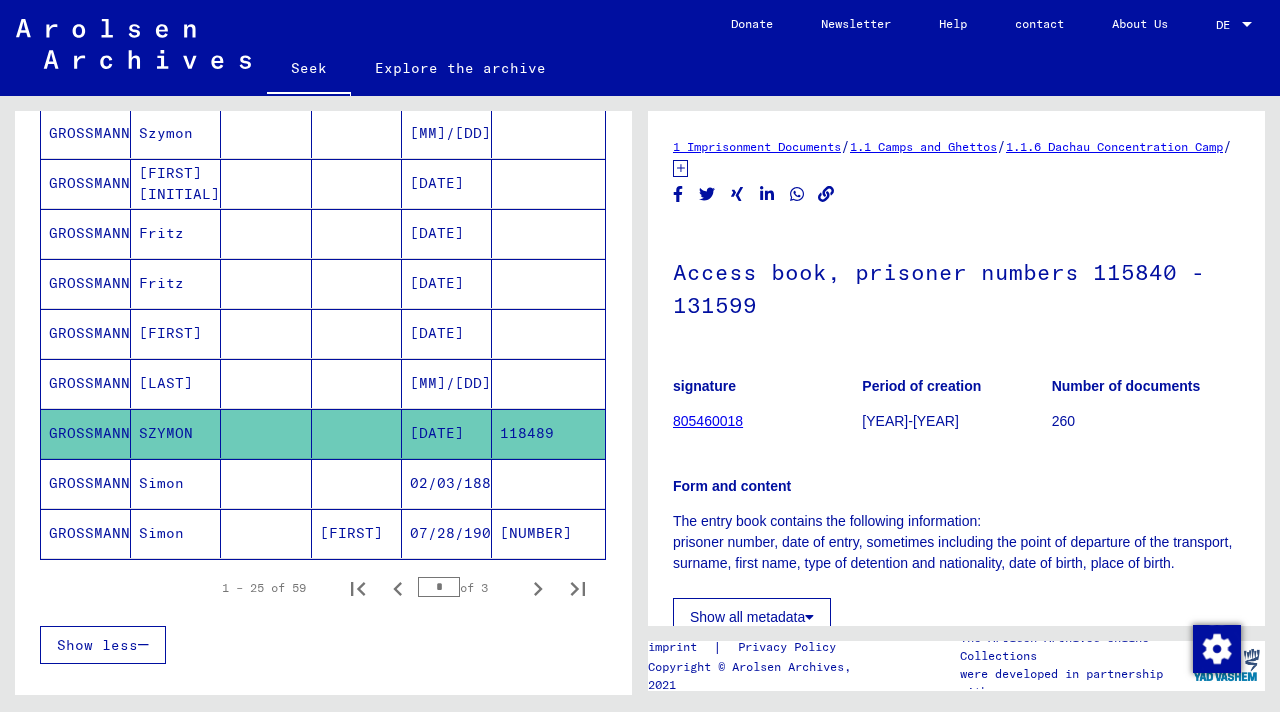 scroll, scrollTop: 0, scrollLeft: 0, axis: both 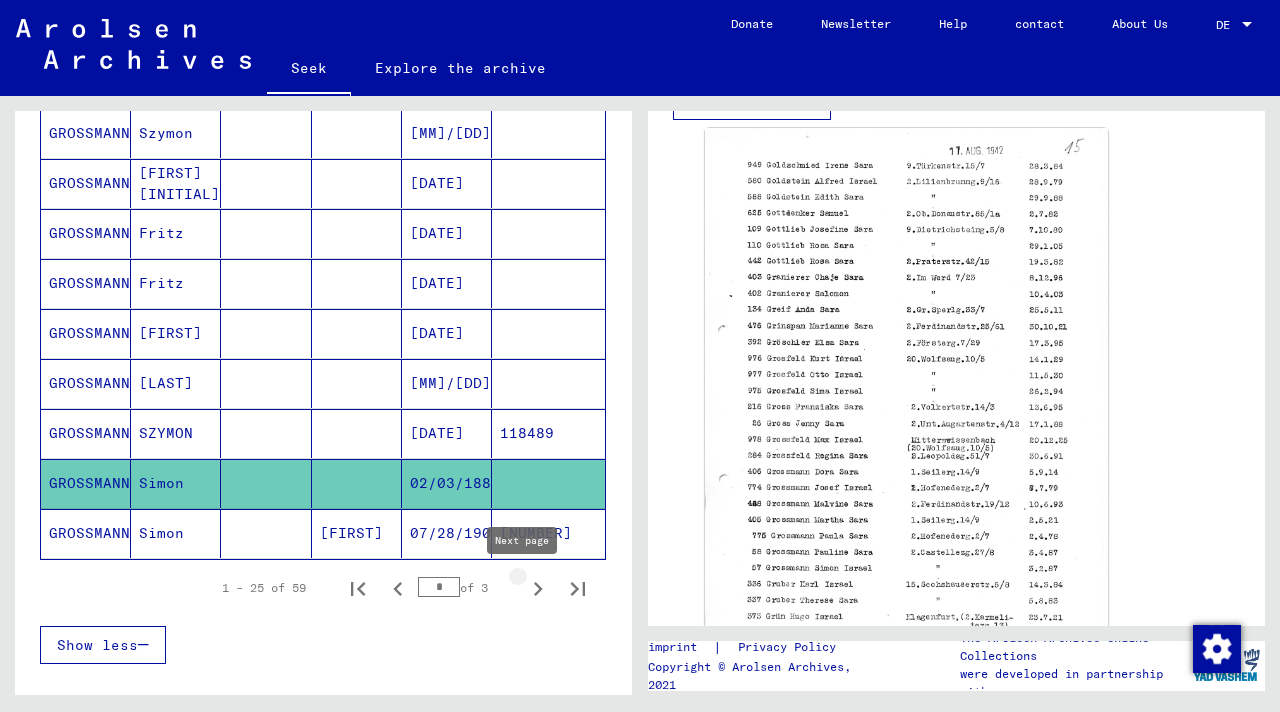 click 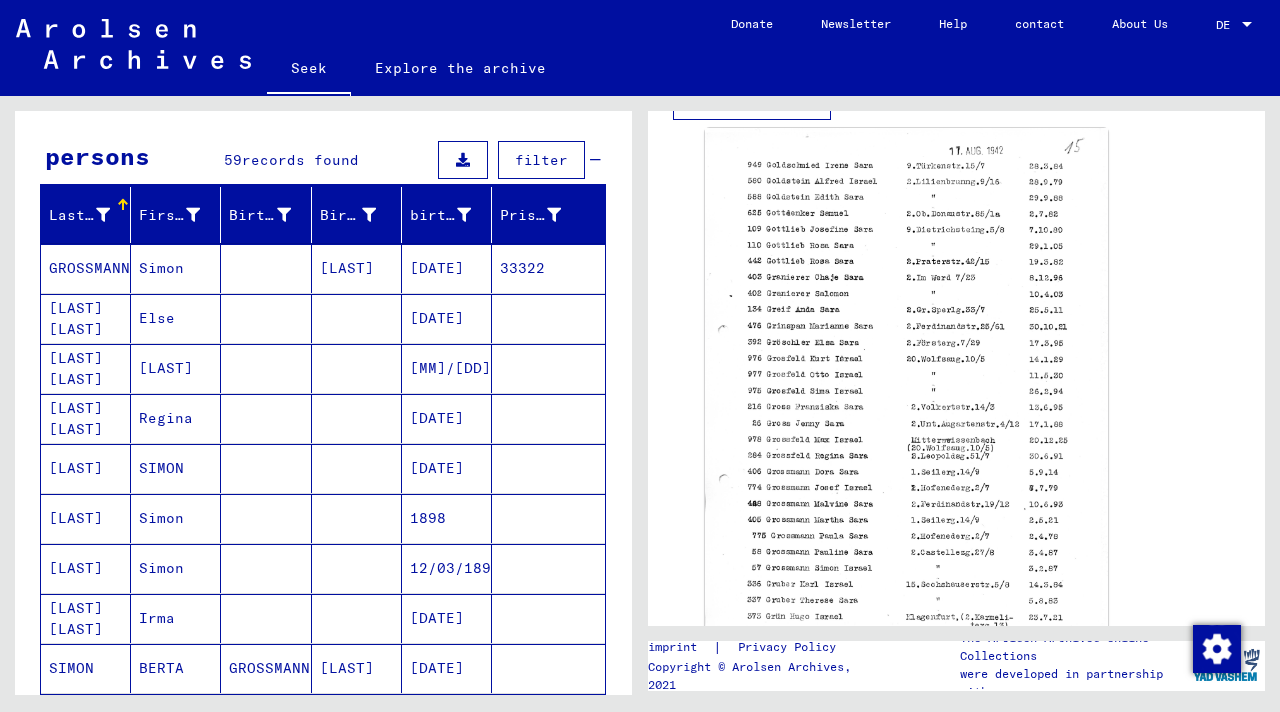 scroll, scrollTop: 178, scrollLeft: 0, axis: vertical 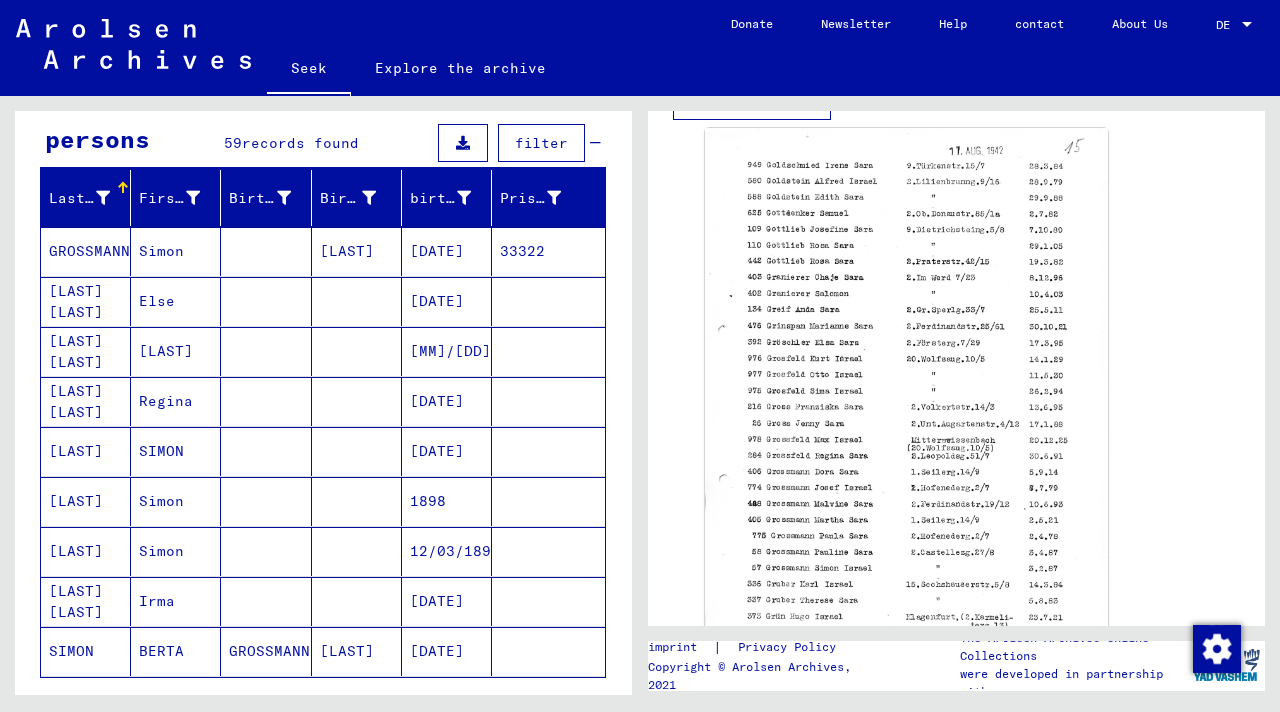 click on "[DATE]" at bounding box center (437, 301) 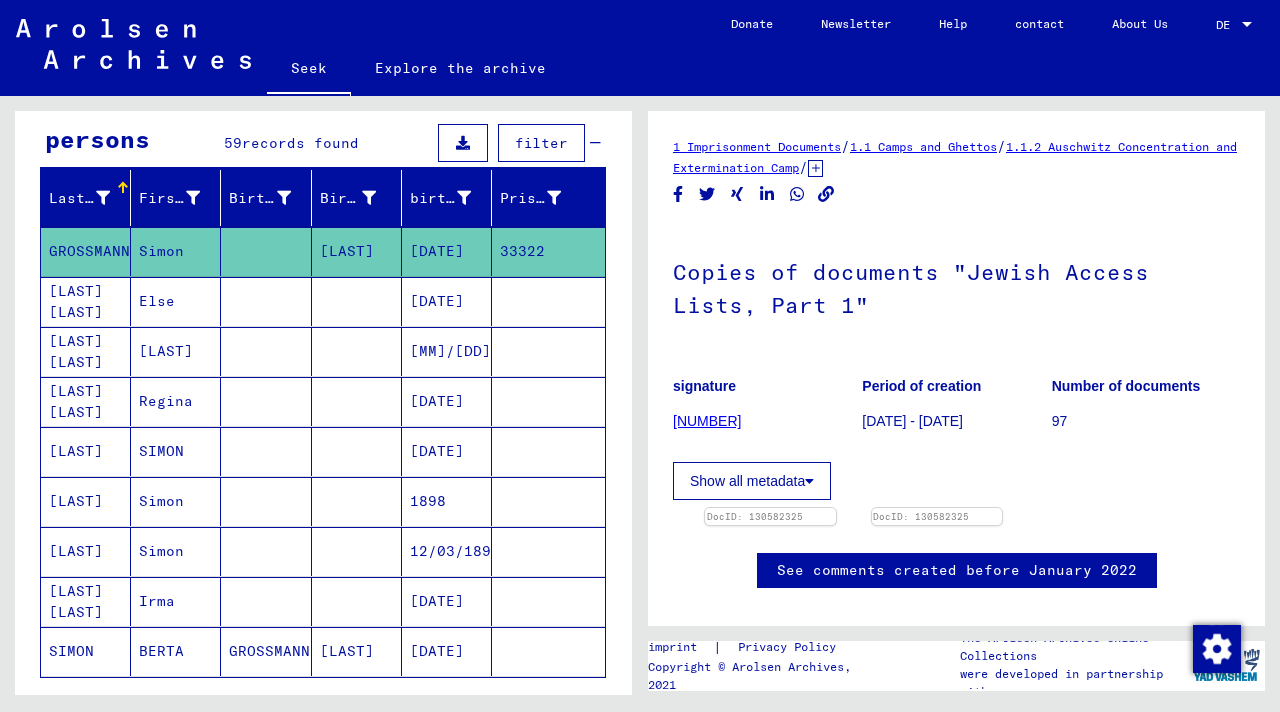 scroll, scrollTop: 0, scrollLeft: 0, axis: both 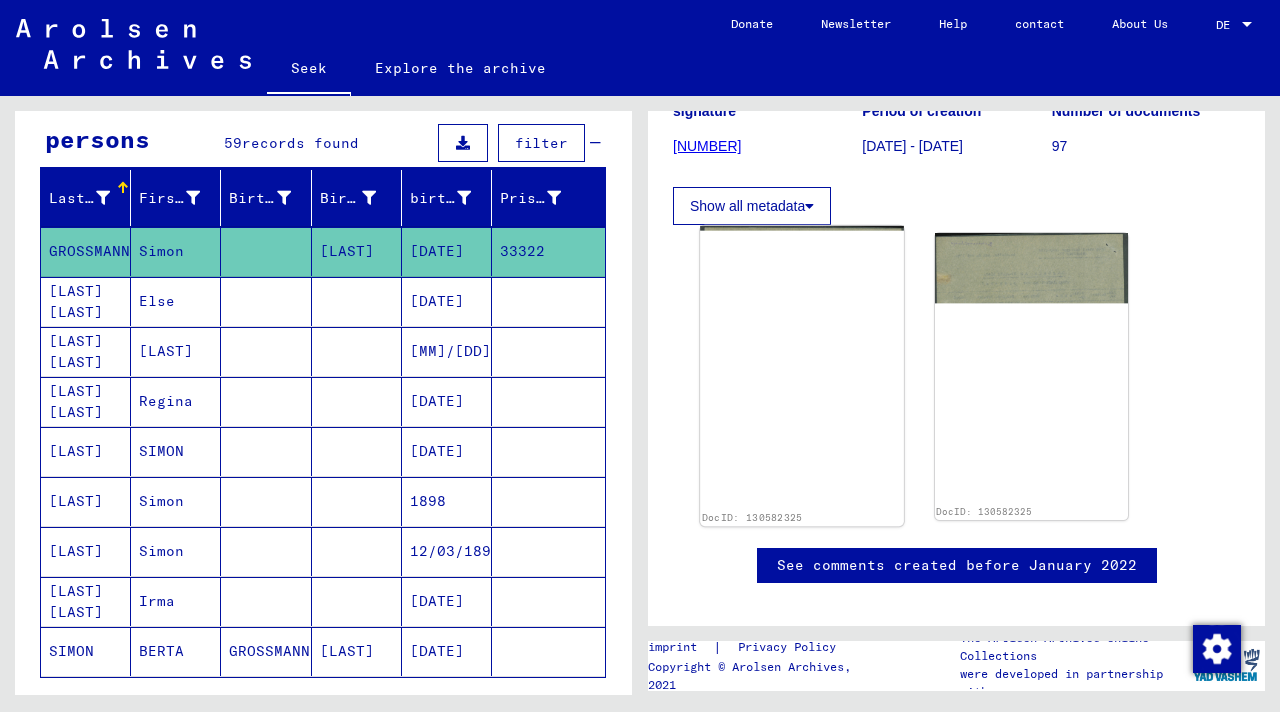 click 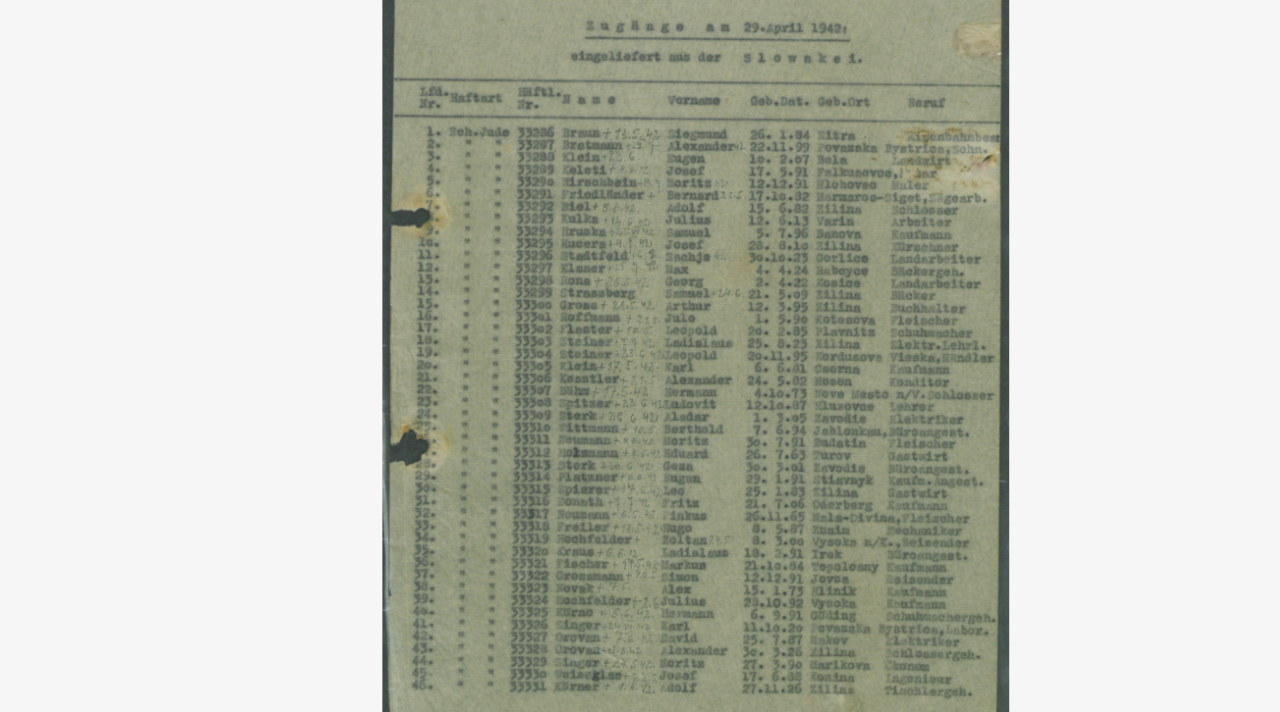 drag, startPoint x: 630, startPoint y: 333, endPoint x: 612, endPoint y: 474, distance: 142.14429 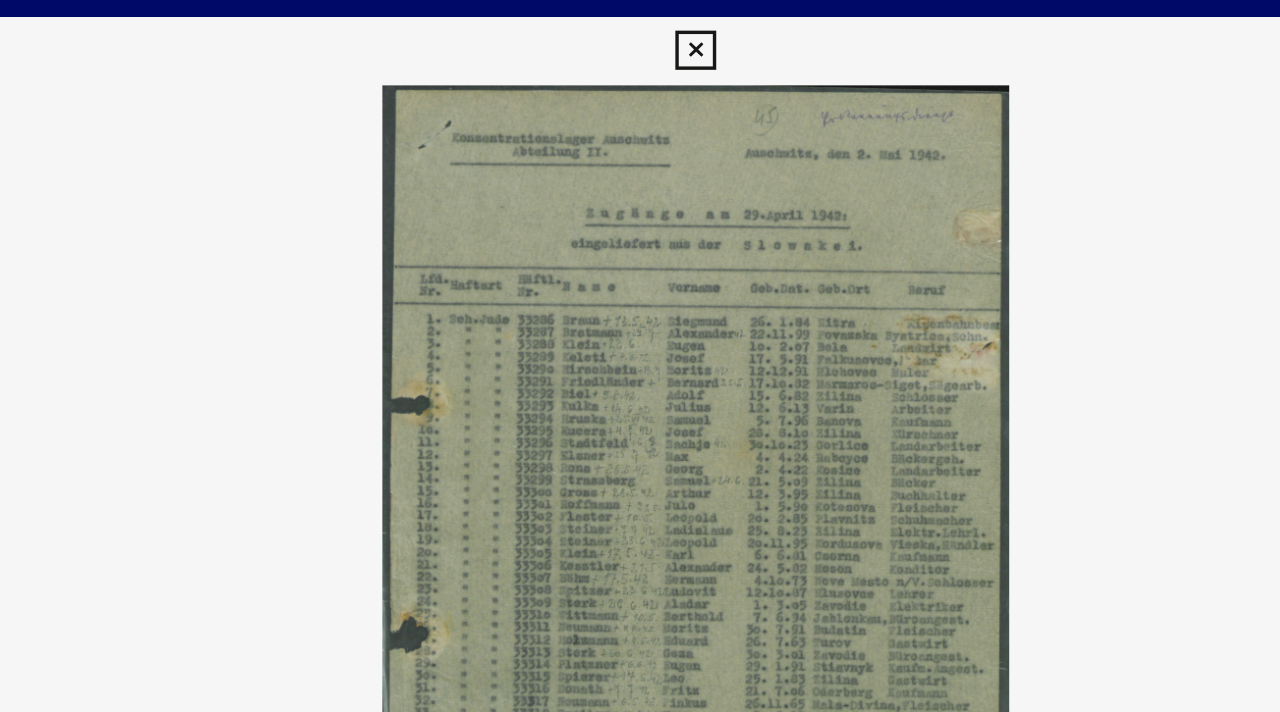 click at bounding box center (639, 30) 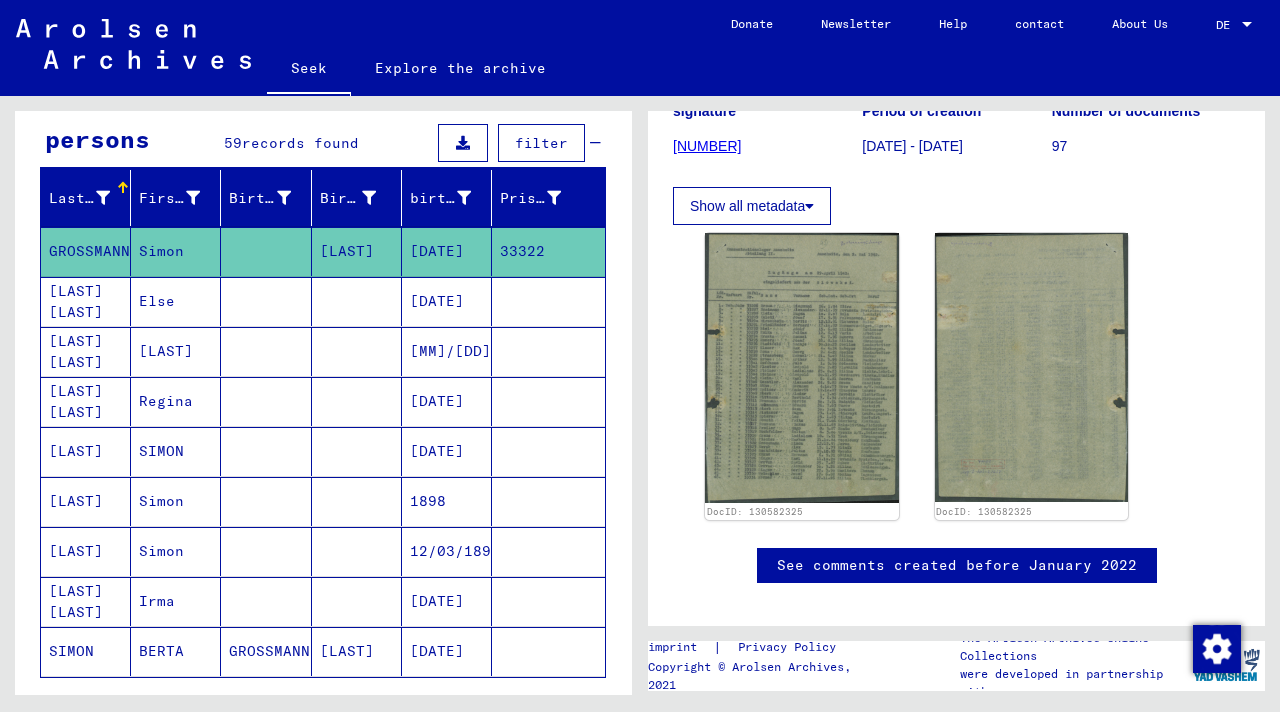 click on "[DATE]" at bounding box center [428, 501] 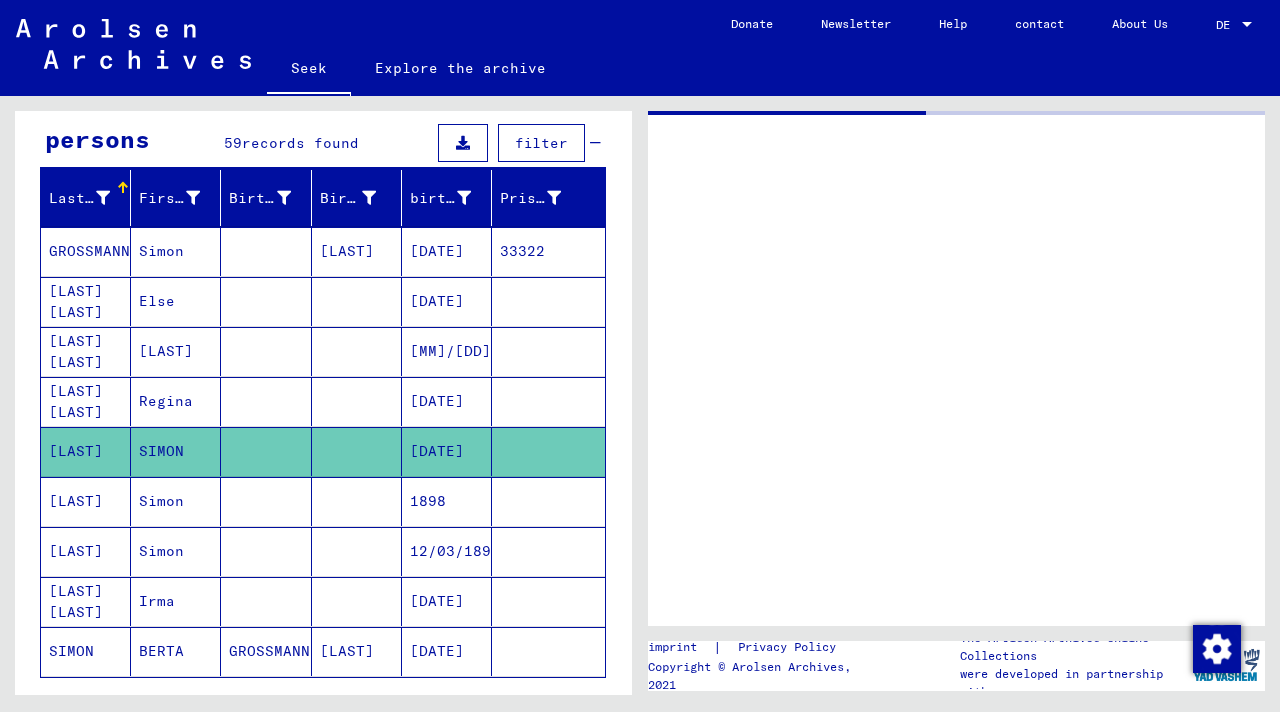 scroll, scrollTop: 0, scrollLeft: 0, axis: both 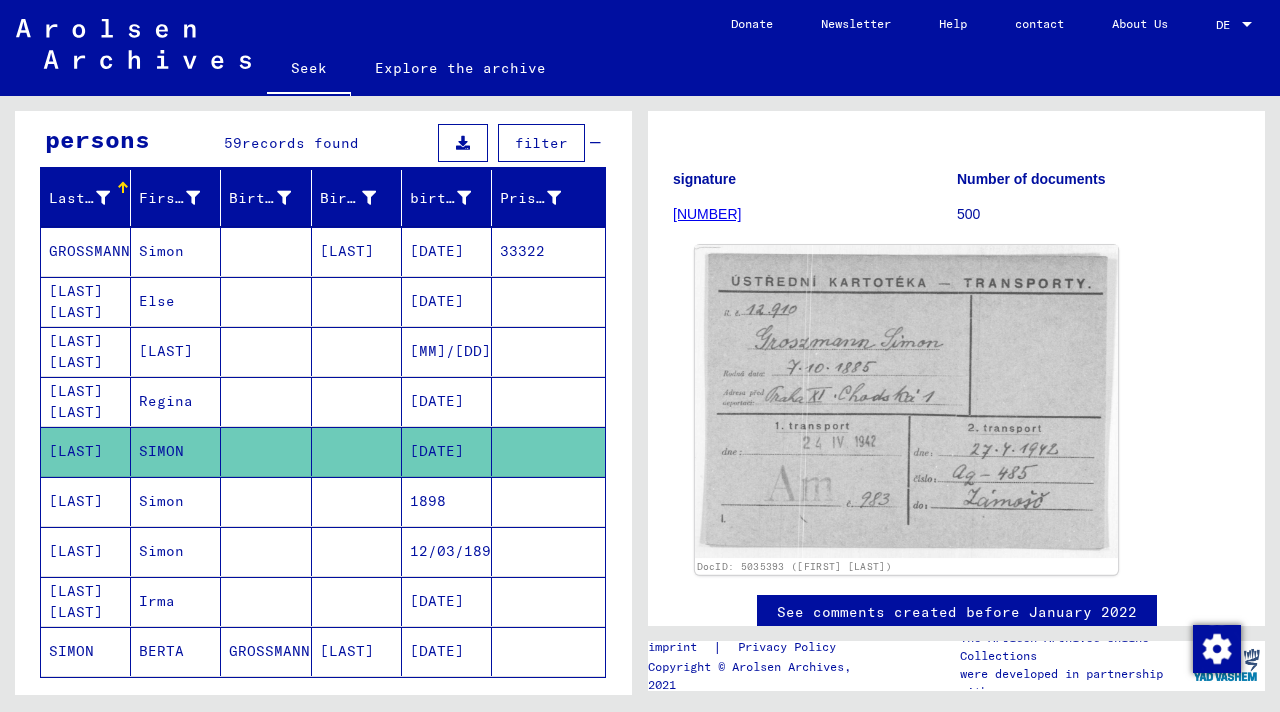 click 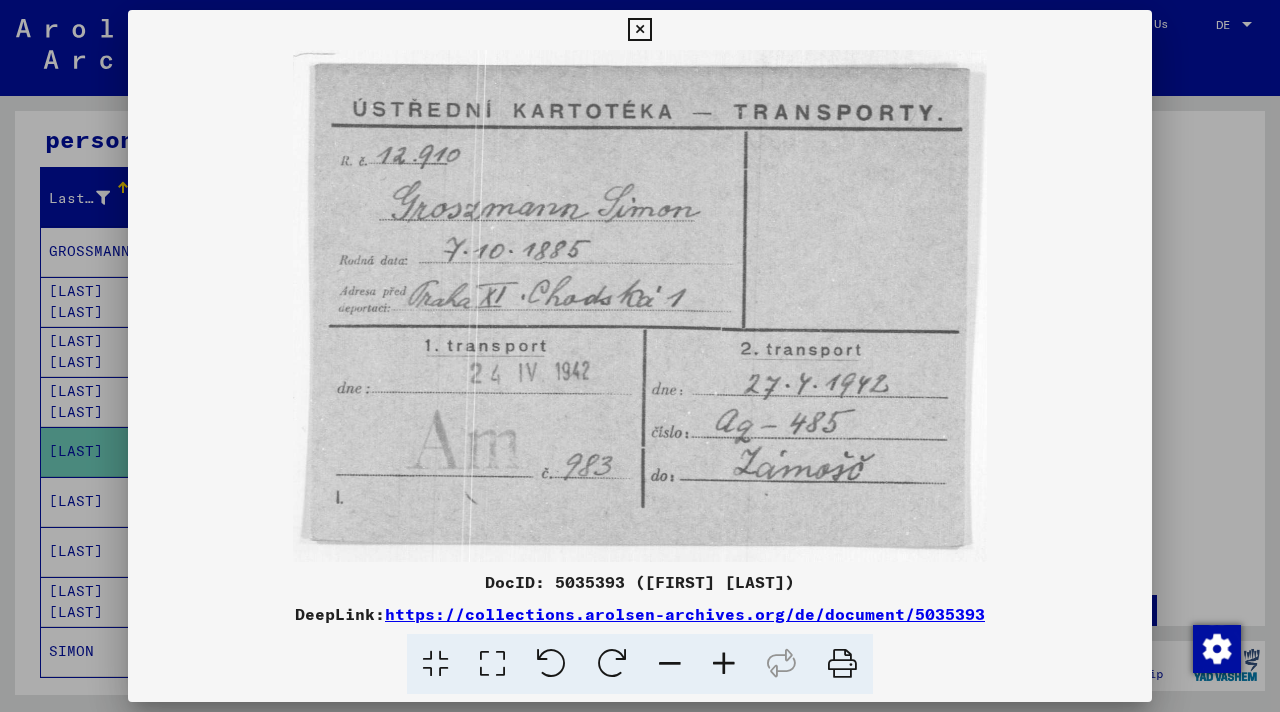 type 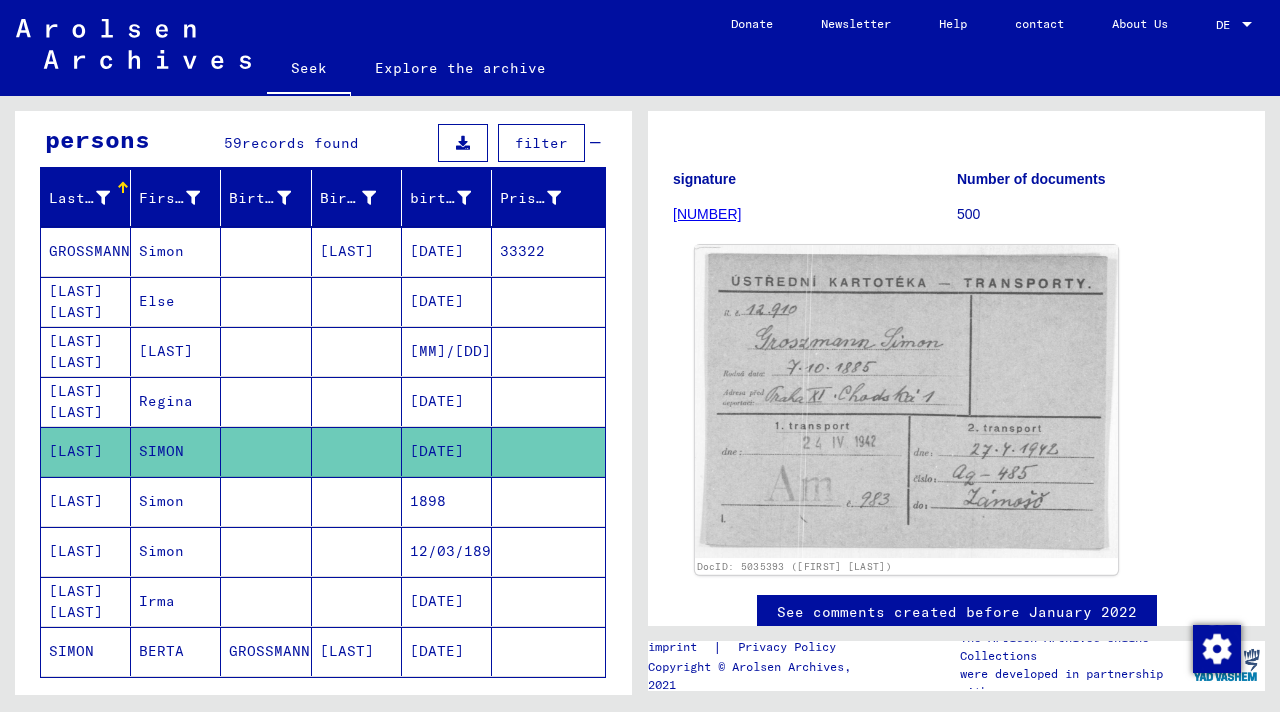 click 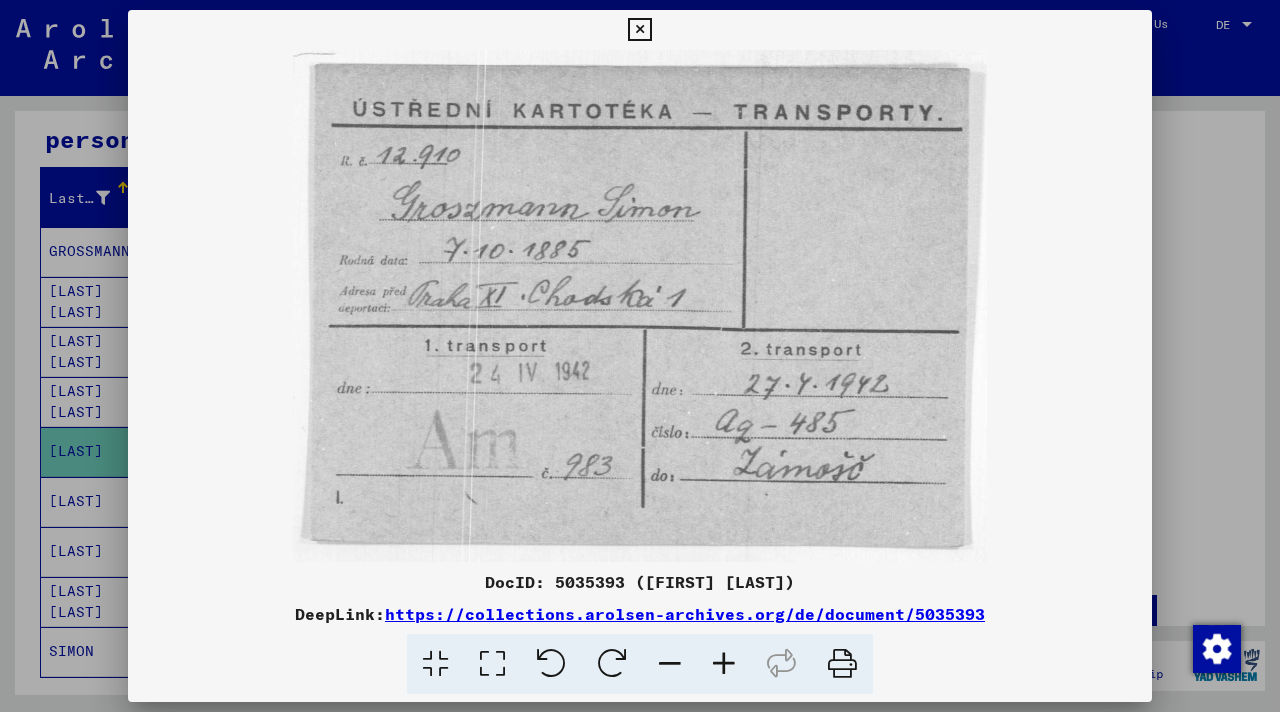 drag, startPoint x: 813, startPoint y: 494, endPoint x: 1024, endPoint y: 600, distance: 236.1292 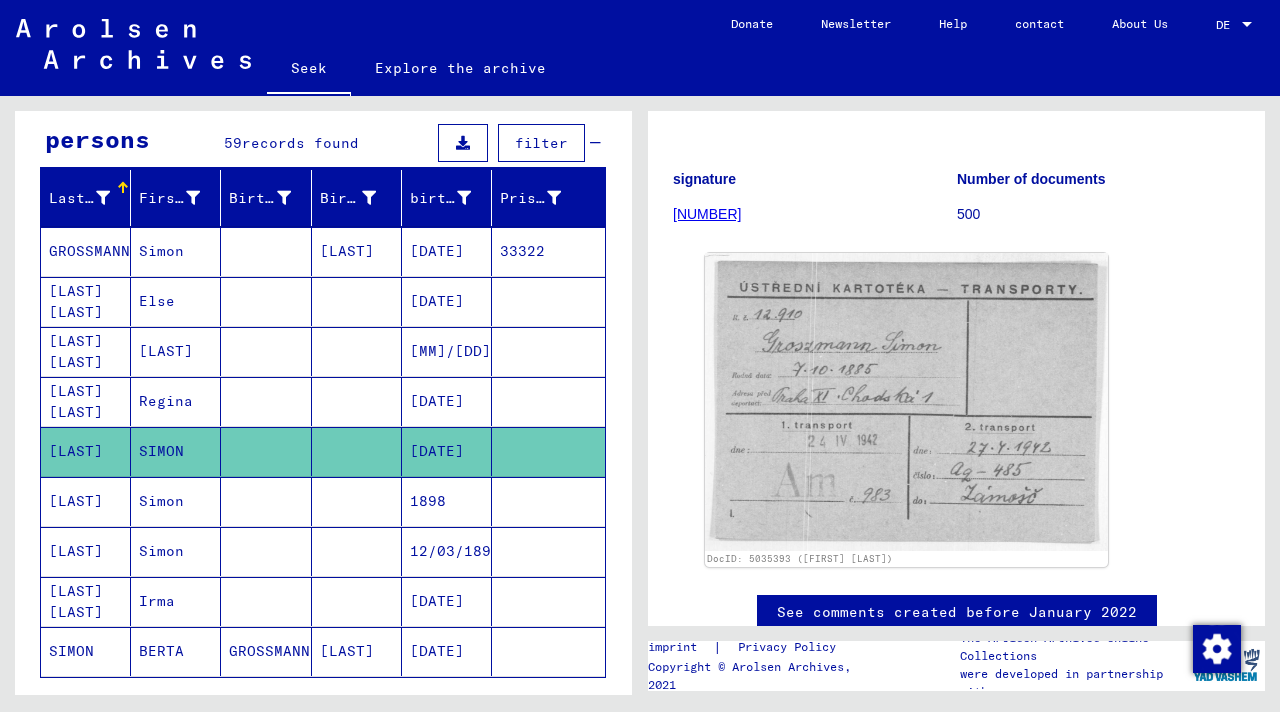 click at bounding box center (266, 551) 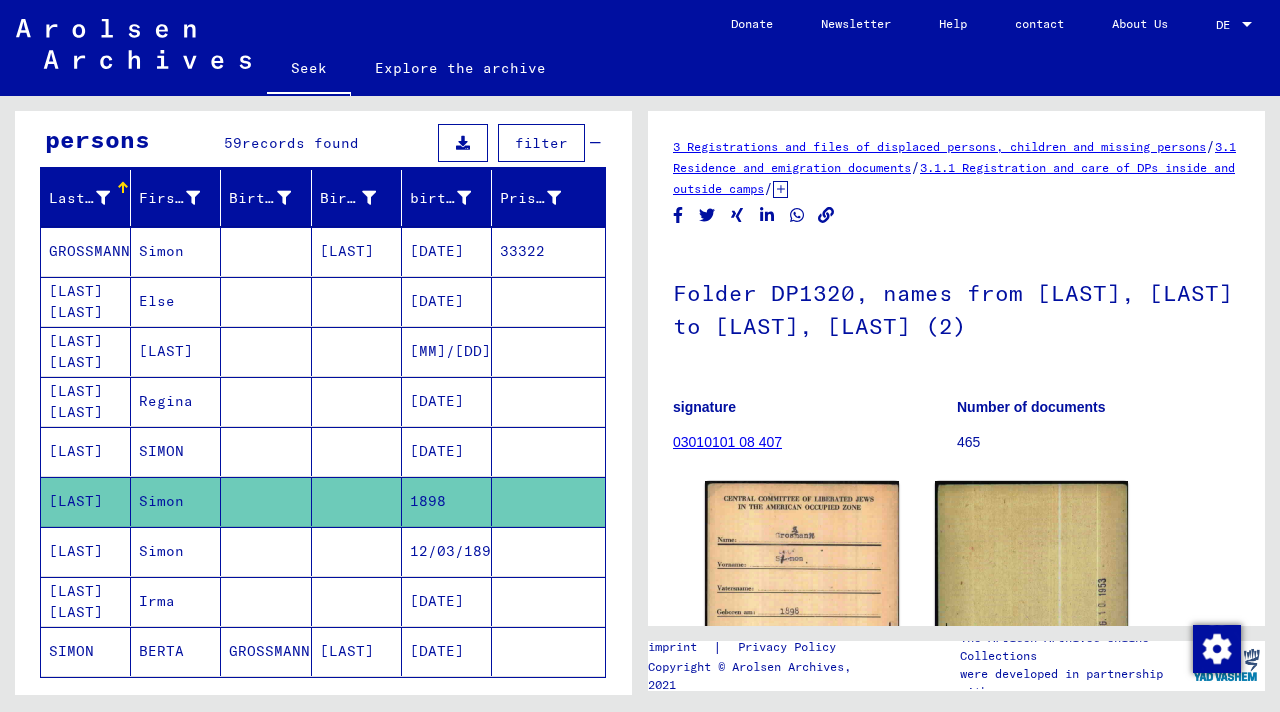 scroll, scrollTop: 0, scrollLeft: 0, axis: both 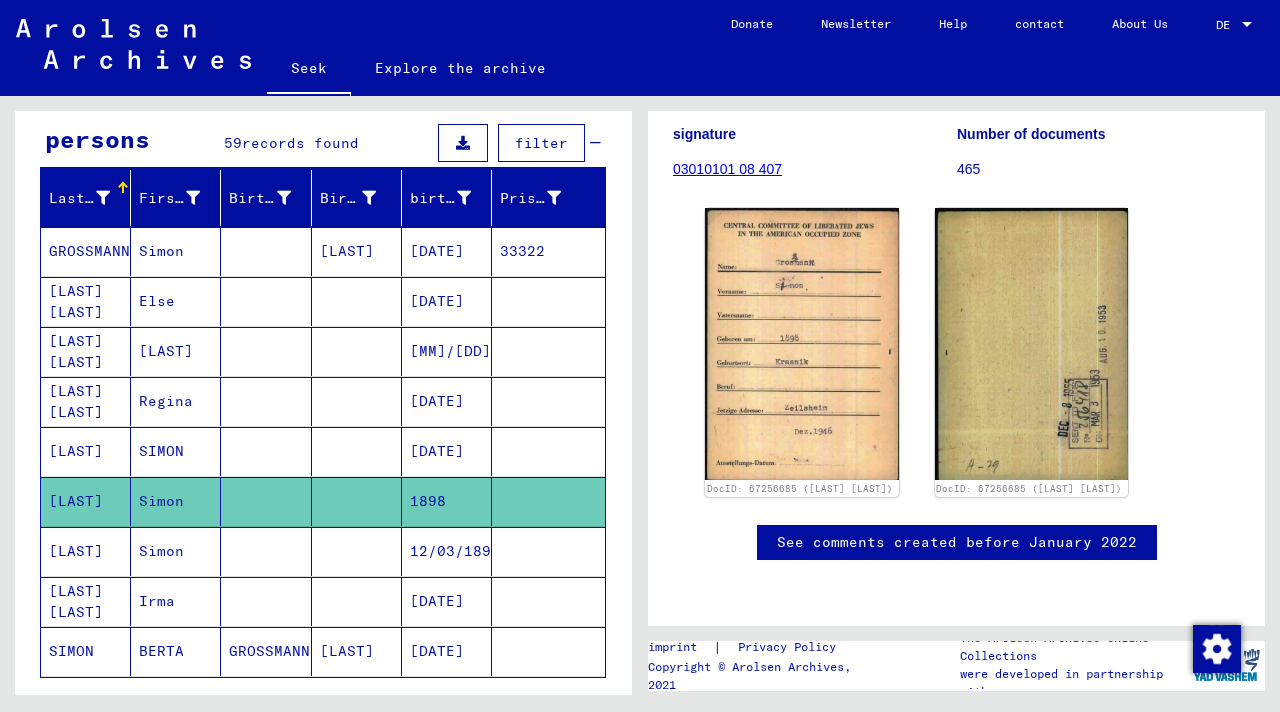 click at bounding box center (357, 601) 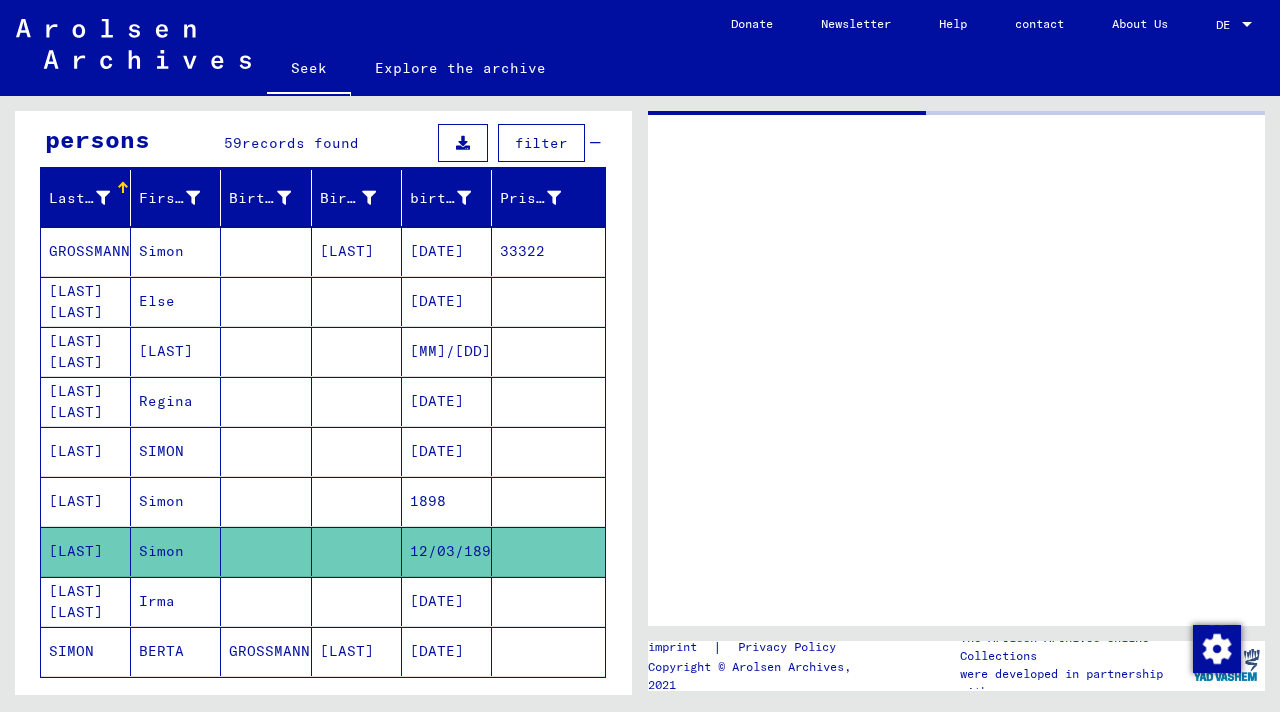 scroll, scrollTop: 0, scrollLeft: 0, axis: both 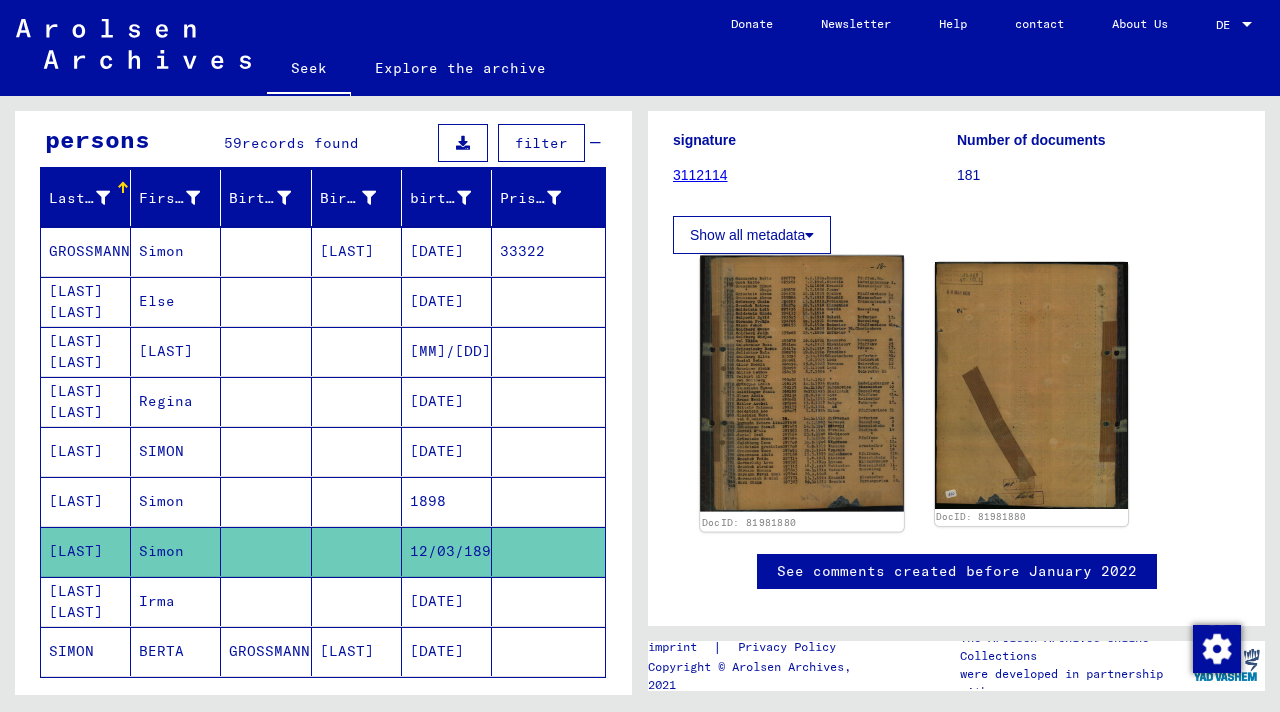 click 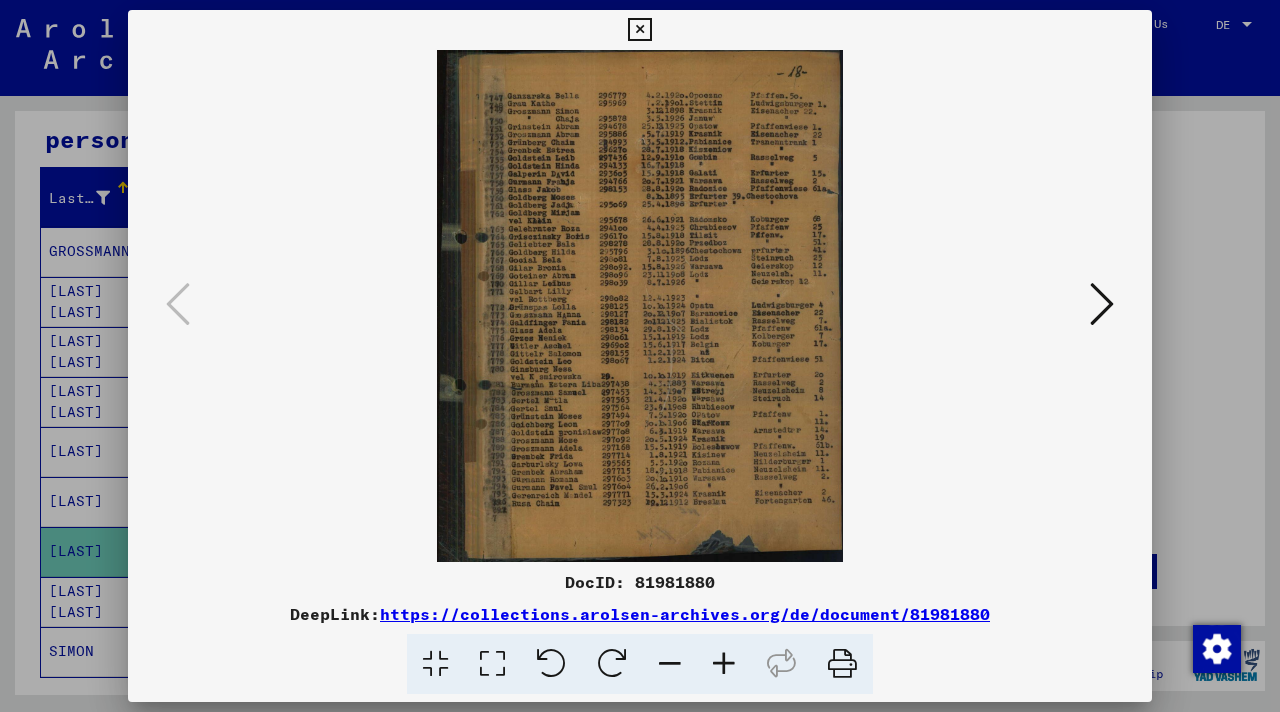 click at bounding box center (640, 356) 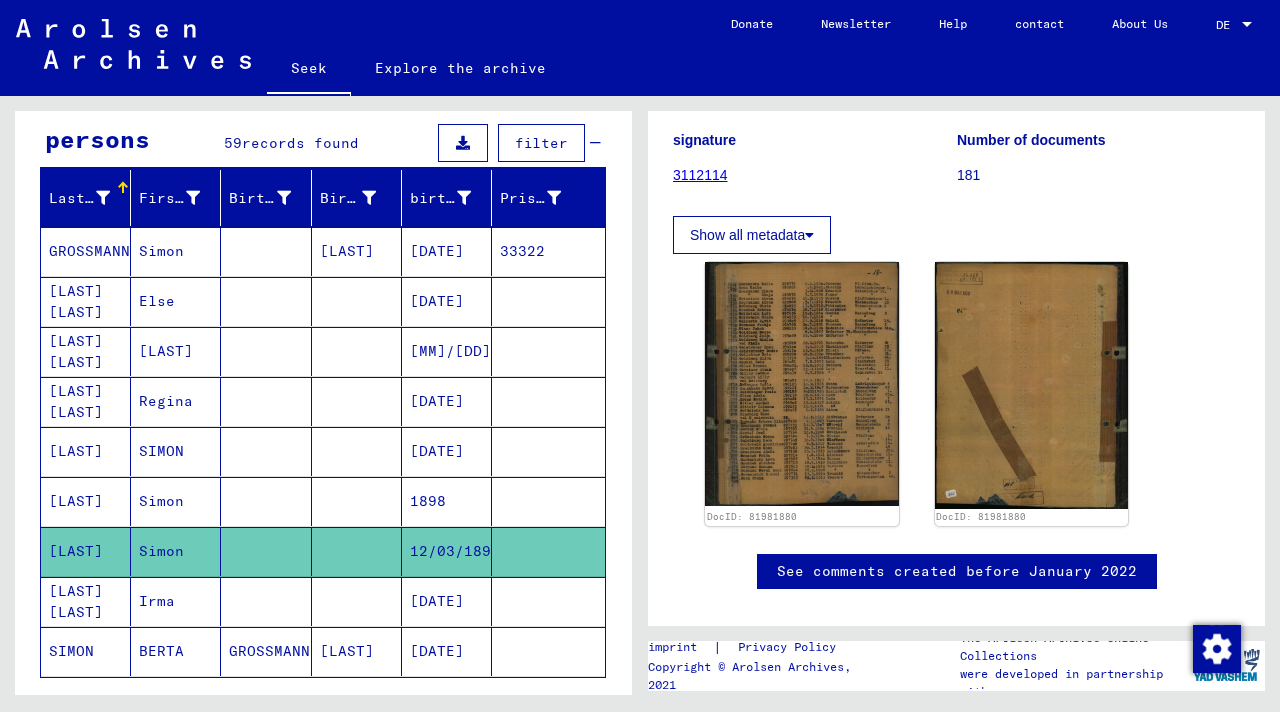 scroll, scrollTop: 0, scrollLeft: 0, axis: both 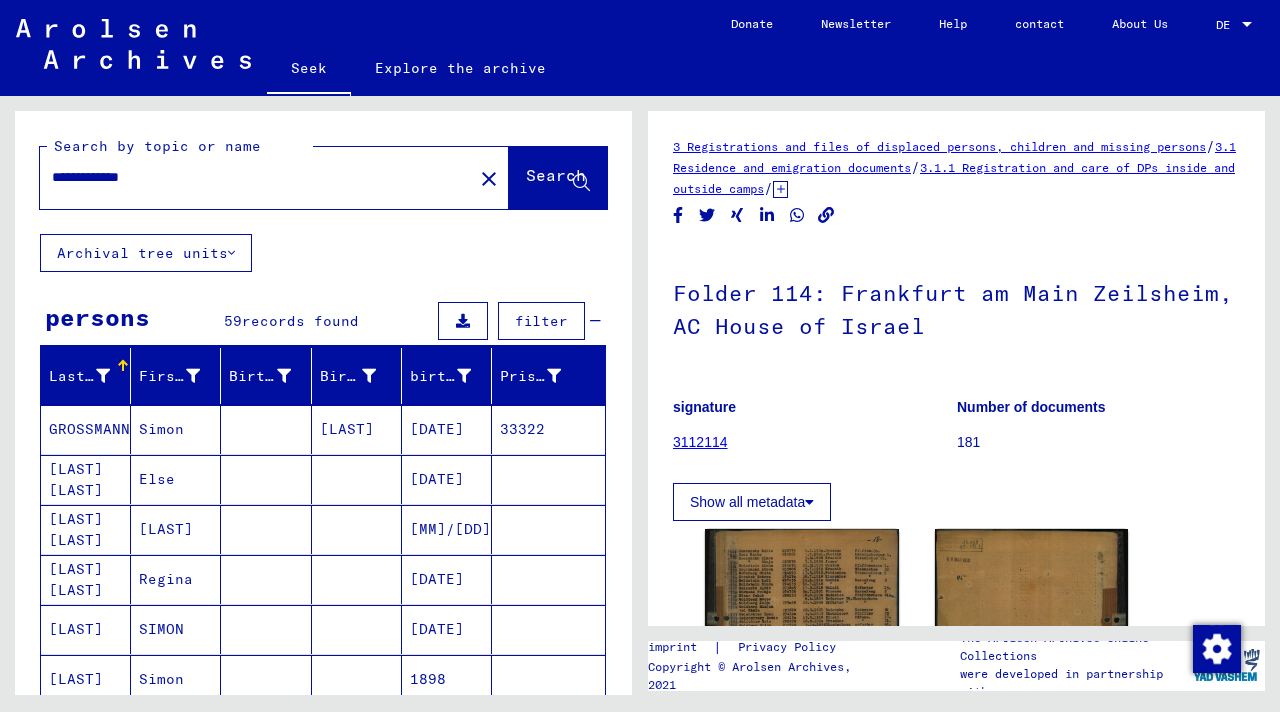 click on "**********" at bounding box center [256, 177] 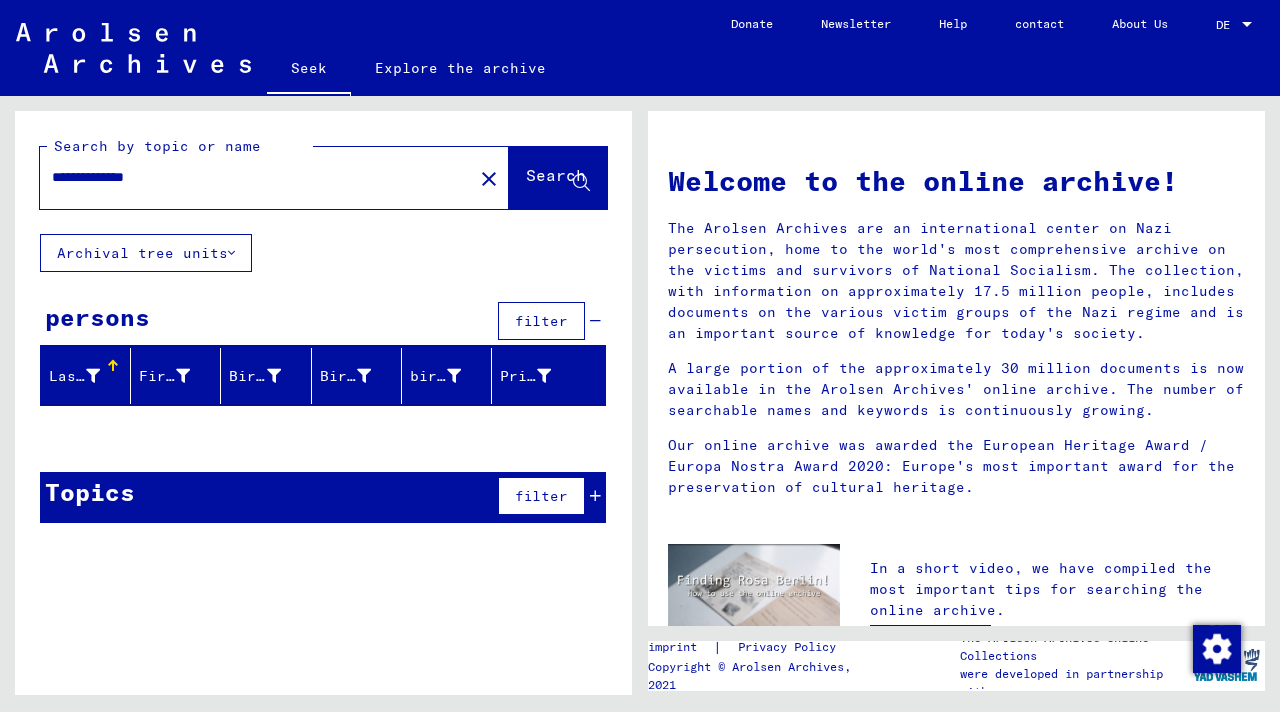 click on "**********" at bounding box center (250, 177) 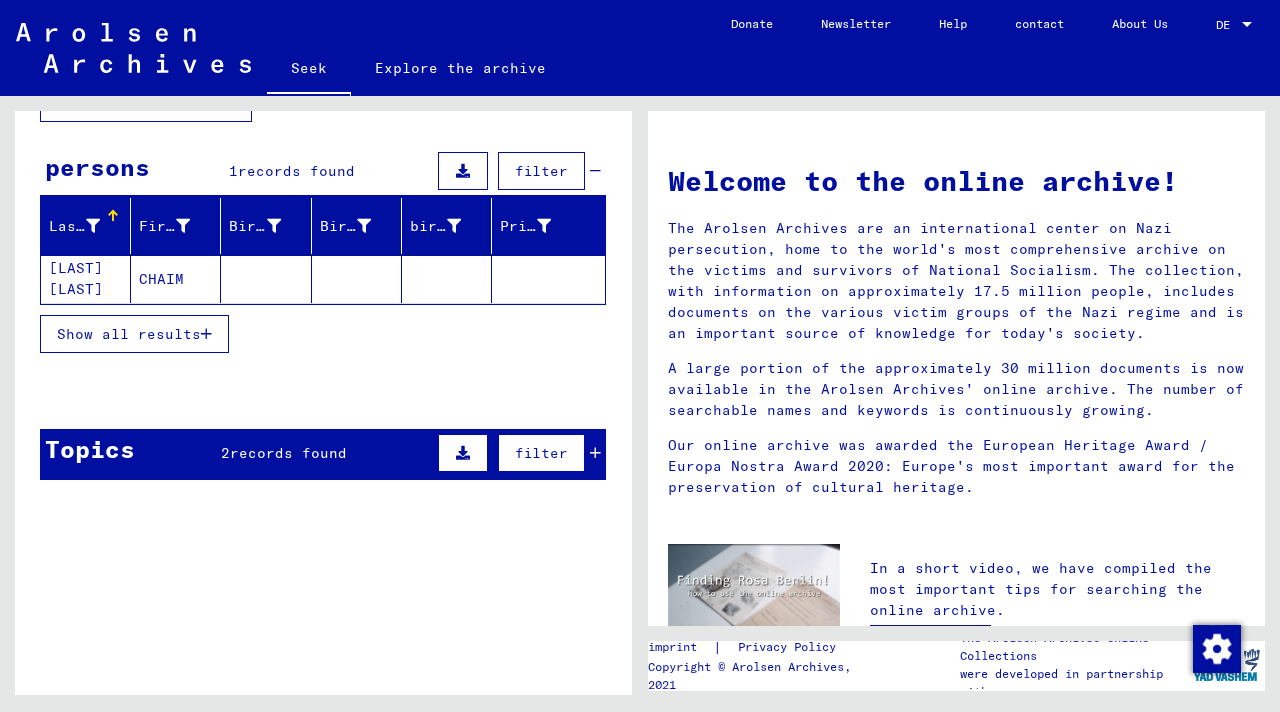 scroll, scrollTop: 173, scrollLeft: 0, axis: vertical 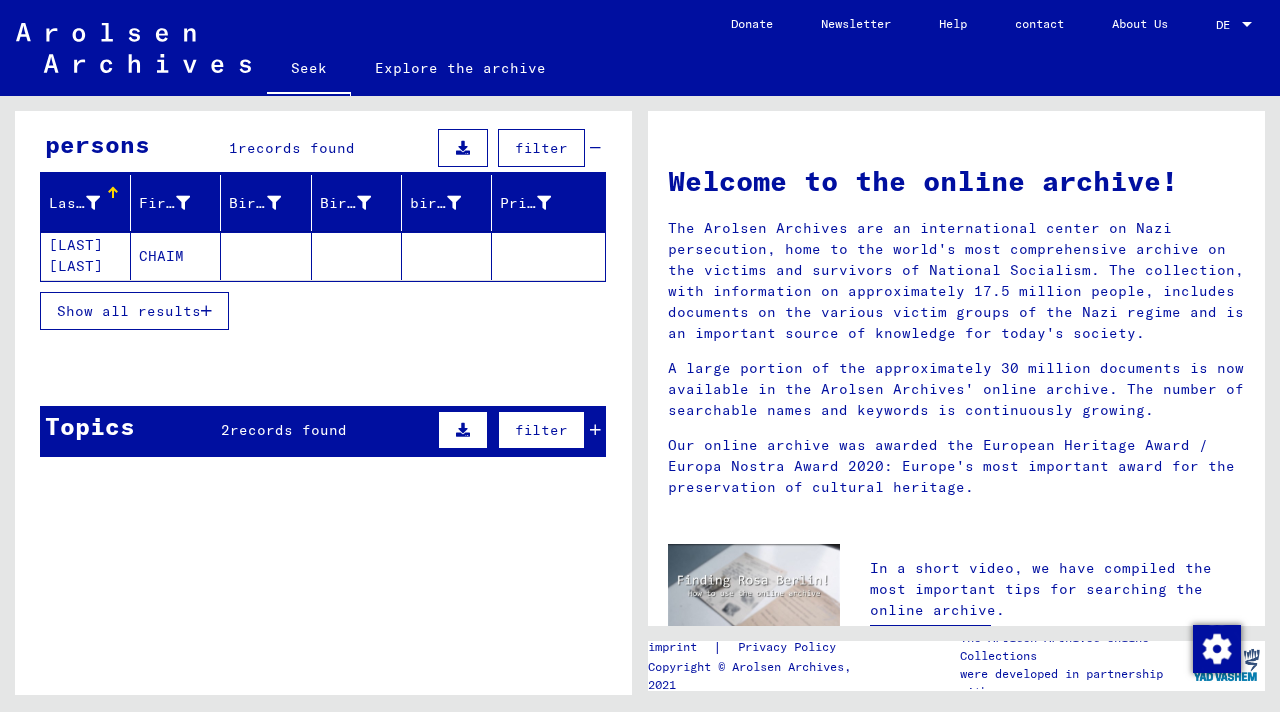 click at bounding box center [595, 430] 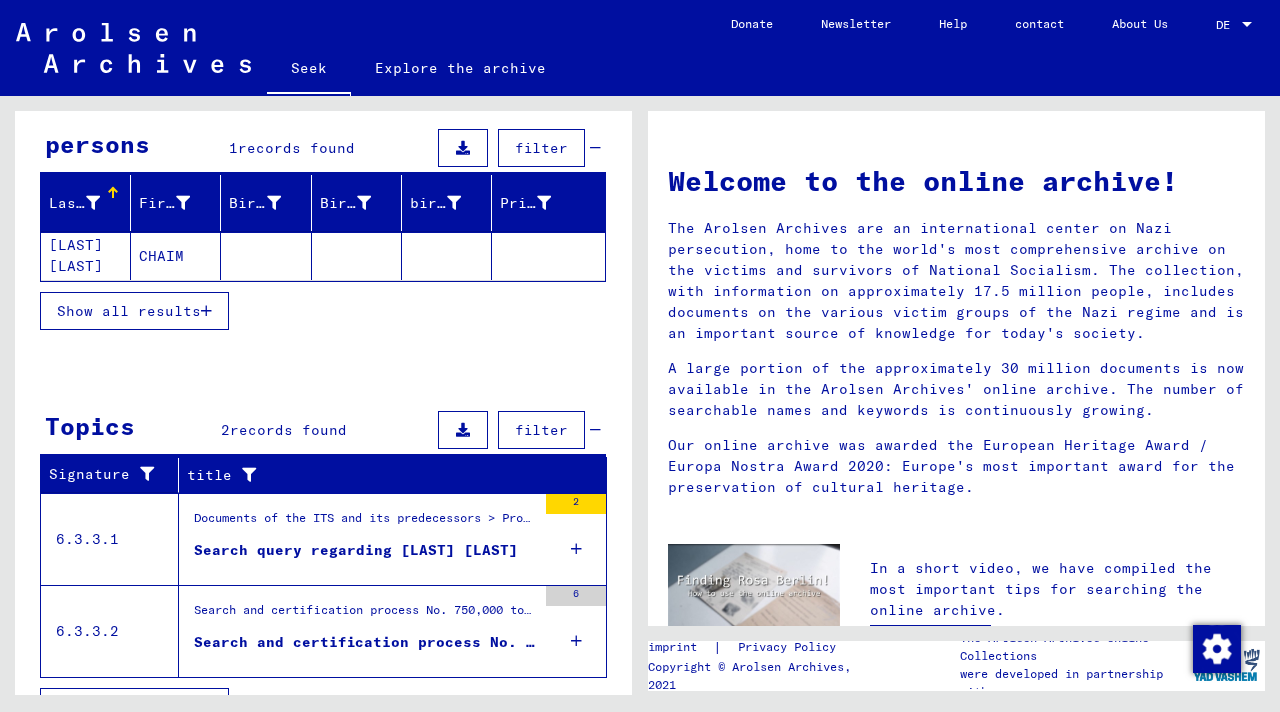 click on "Search and certification process No. 750,000 to 999,999 > Search and certification processes with (T/D) numbers from 937,500 to 937,999" at bounding box center [365, 615] 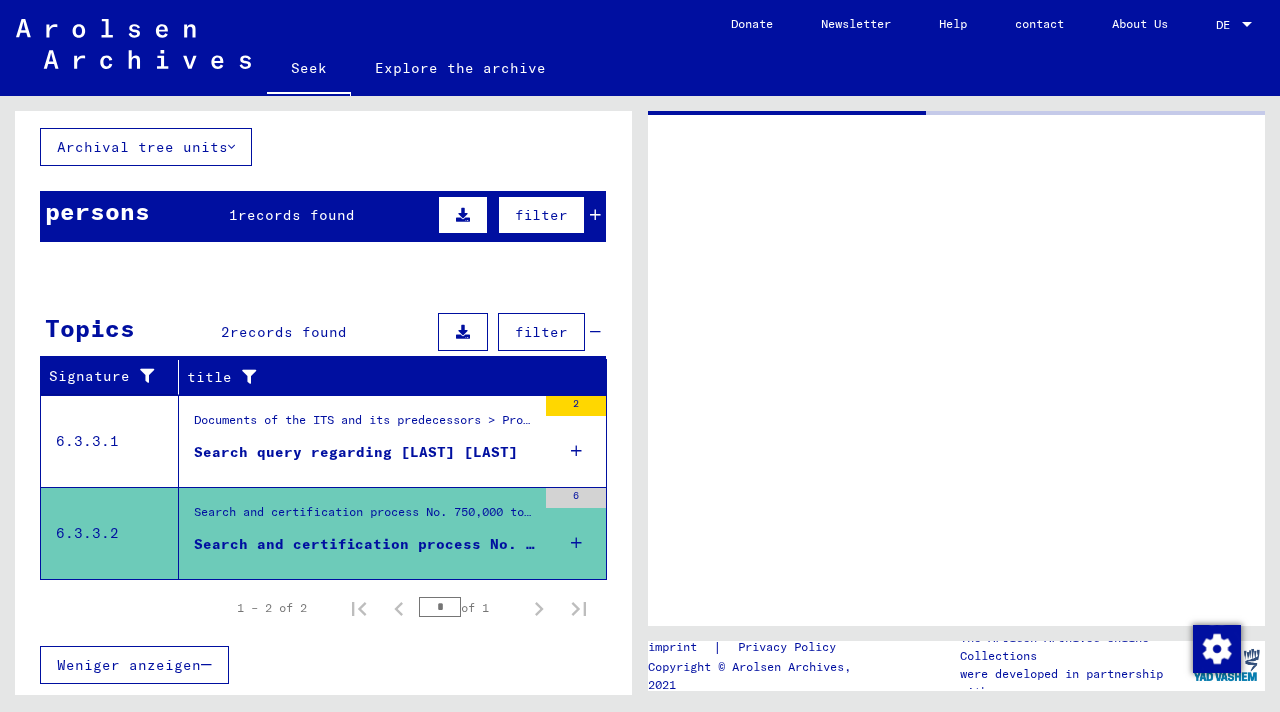 scroll, scrollTop: 105, scrollLeft: 0, axis: vertical 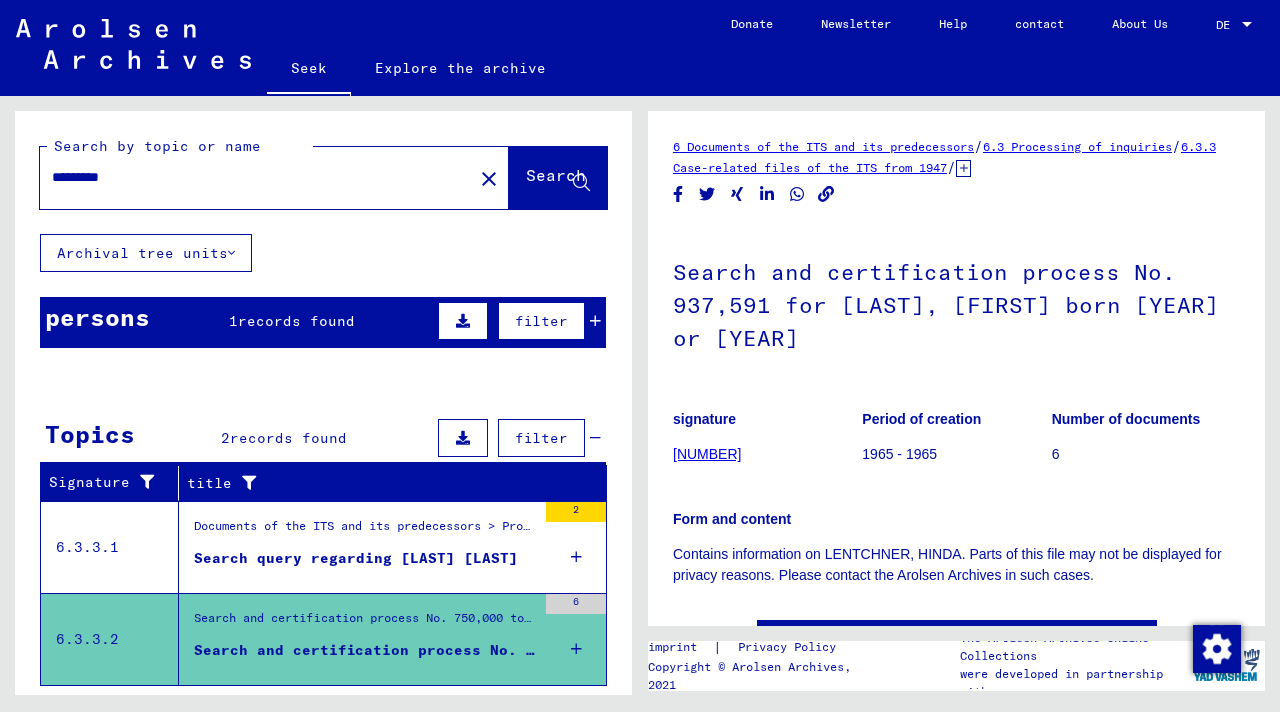 click on "*********" at bounding box center [256, 177] 